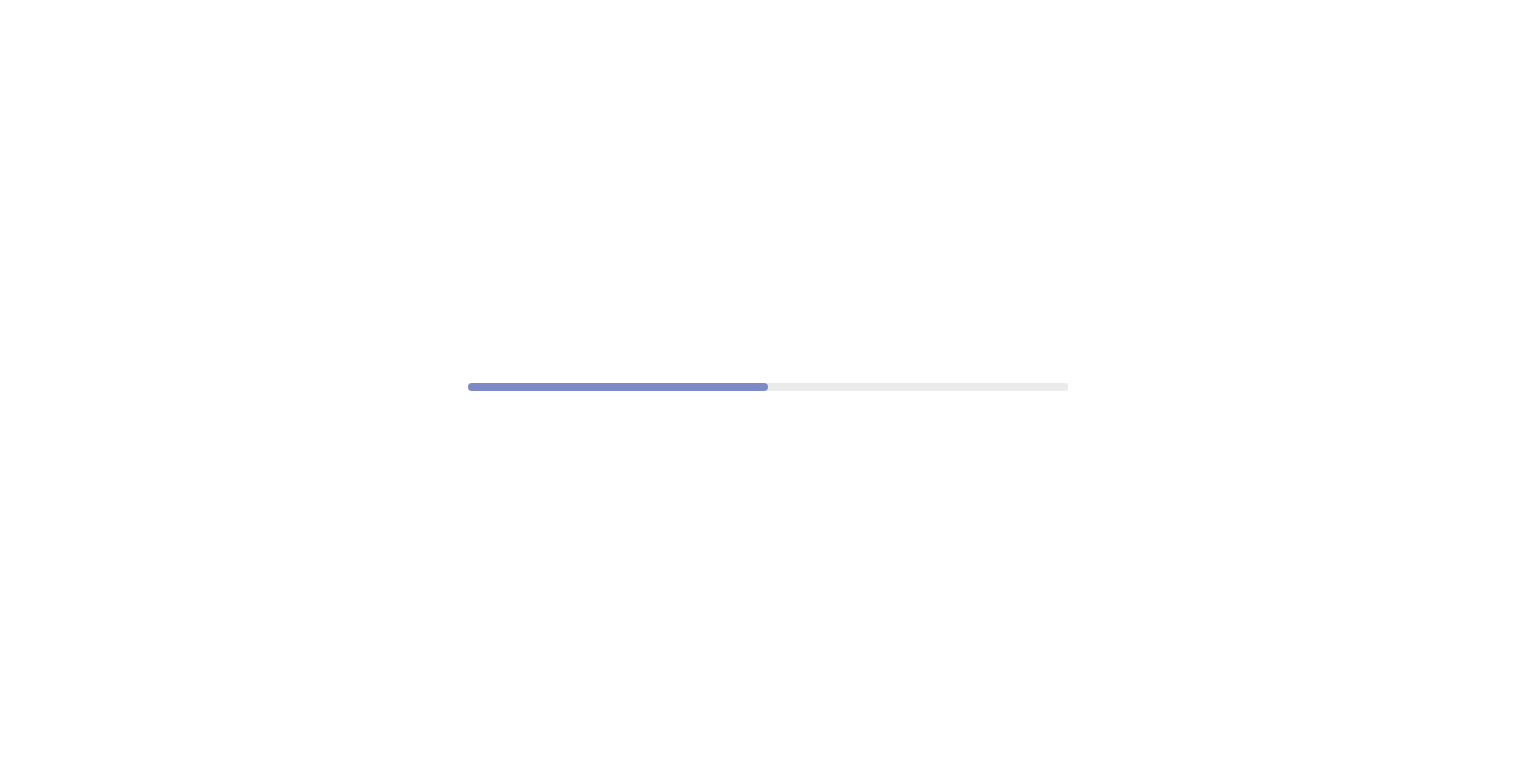 scroll, scrollTop: 0, scrollLeft: 0, axis: both 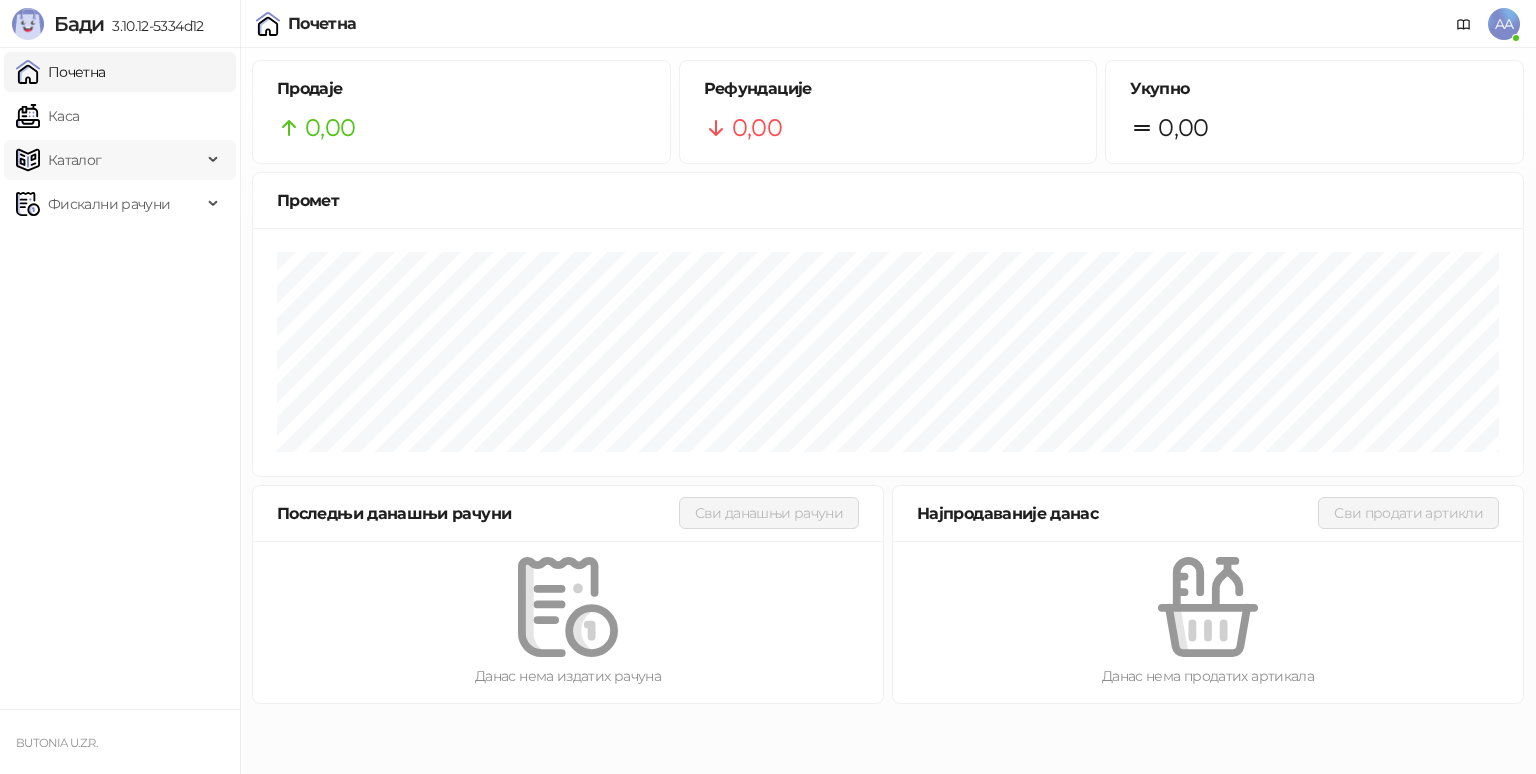 click on "Каталог" at bounding box center (120, 160) 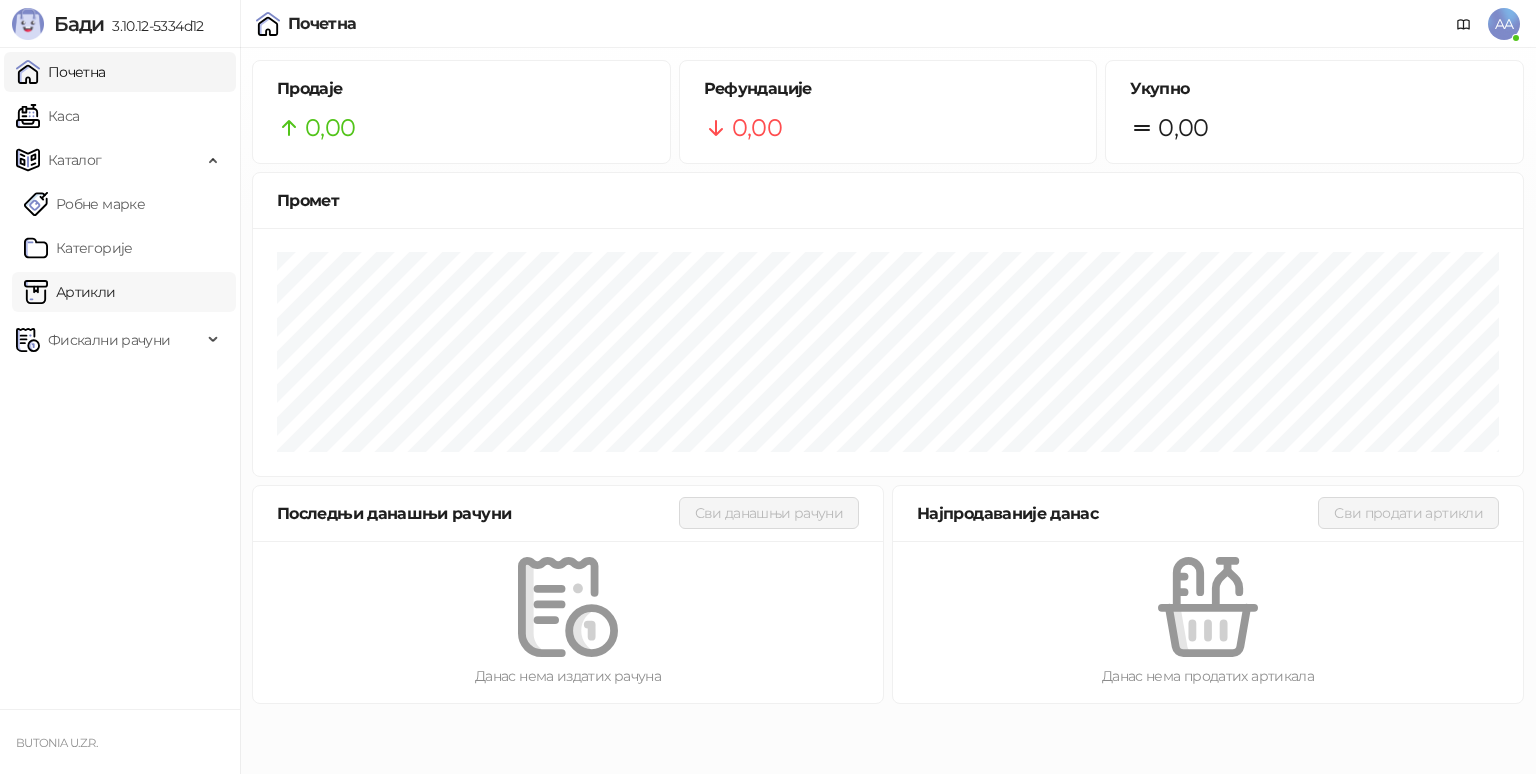 click on "Артикли" at bounding box center [70, 292] 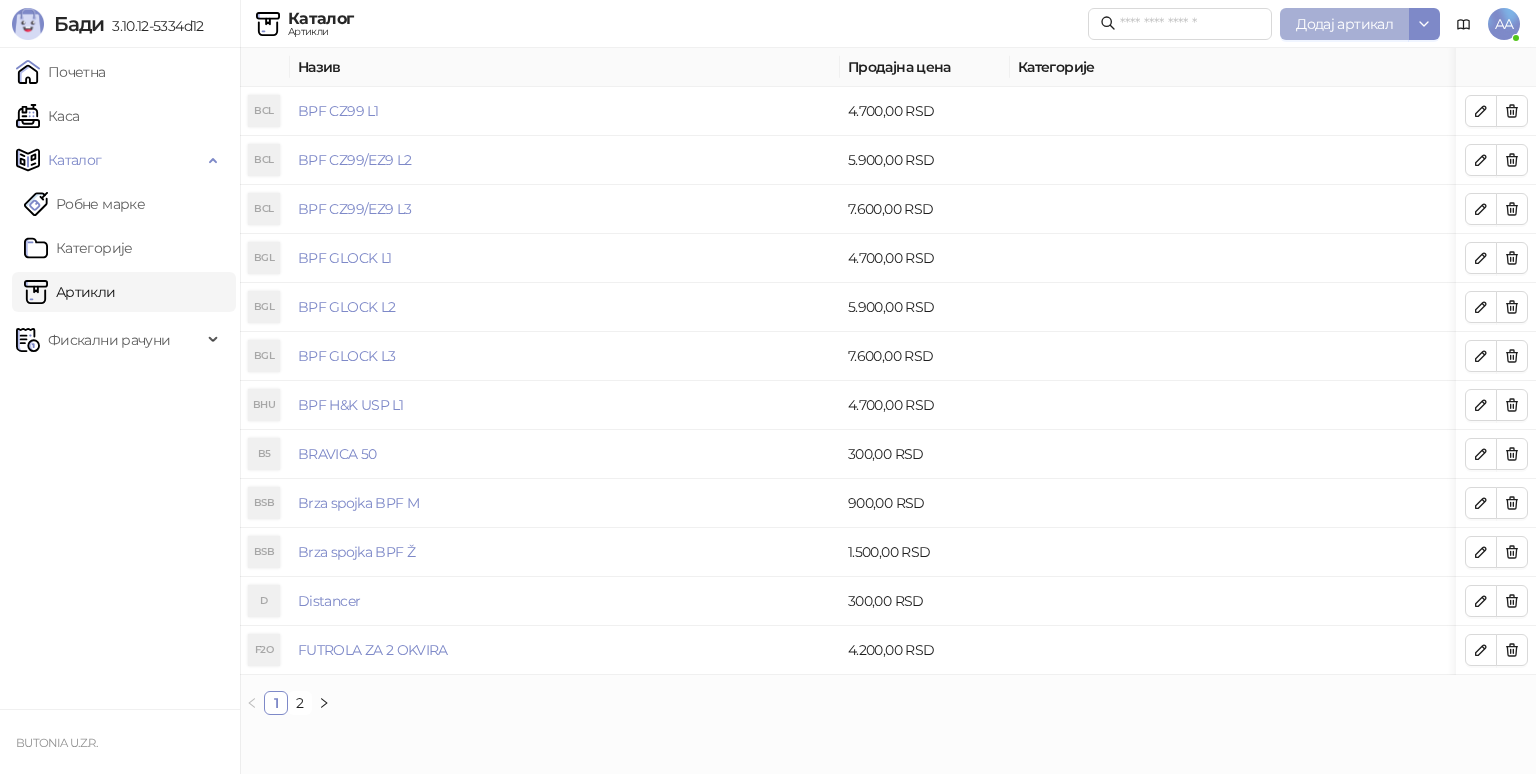 click on "Додај артикал" at bounding box center [1344, 24] 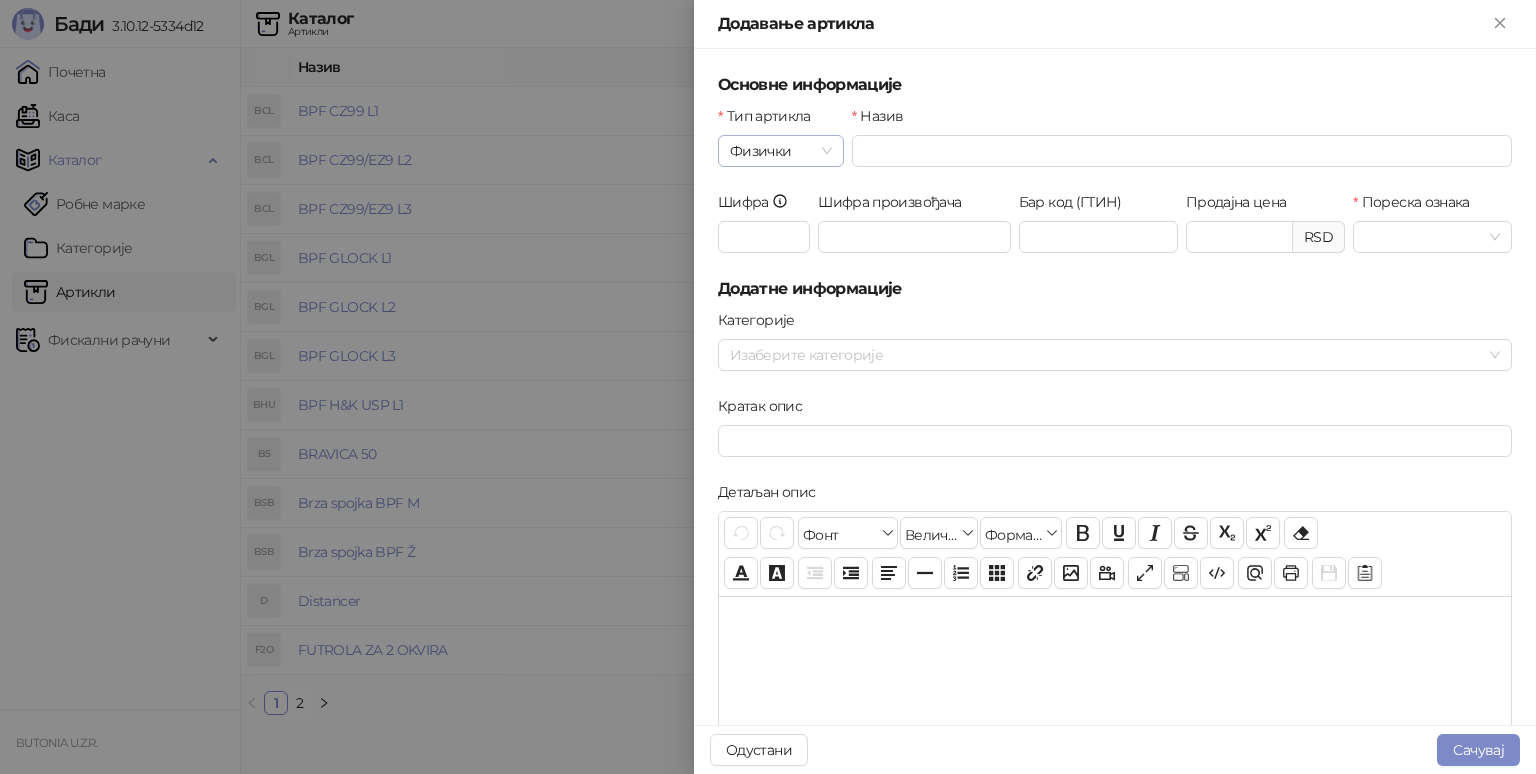 click on "Физички" at bounding box center [781, 151] 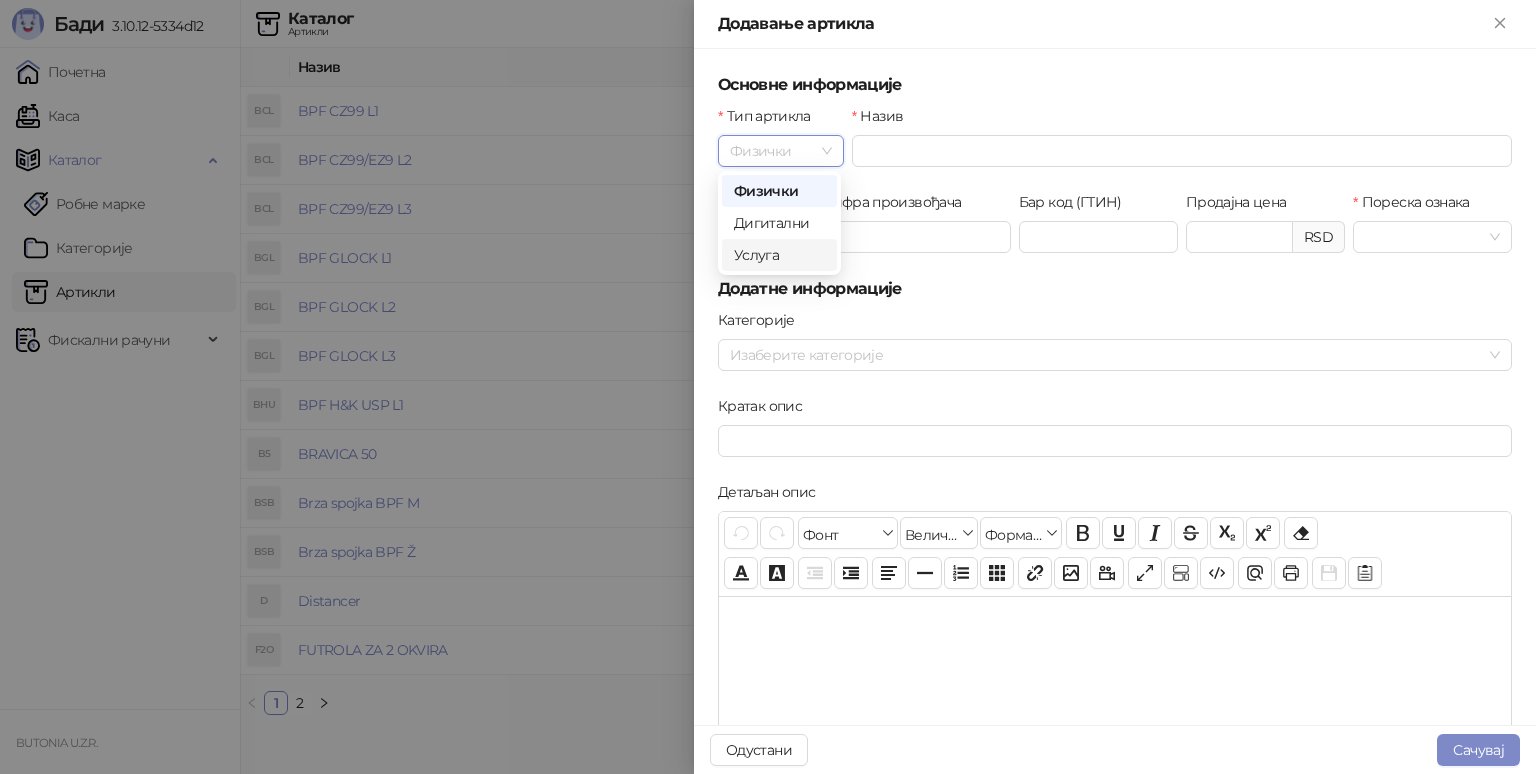 click on "Услуга" at bounding box center [779, 255] 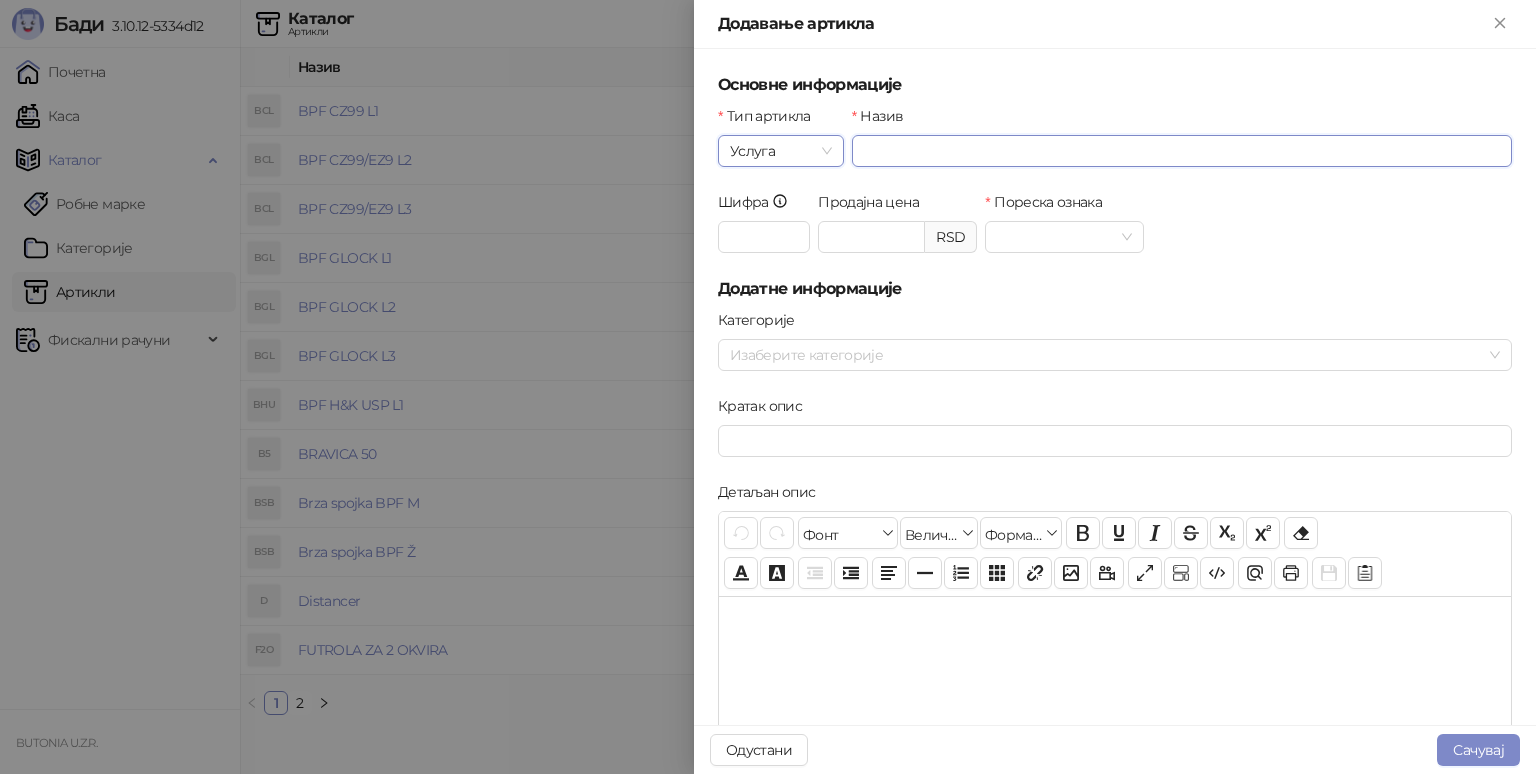 click on "Назив" at bounding box center [1182, 151] 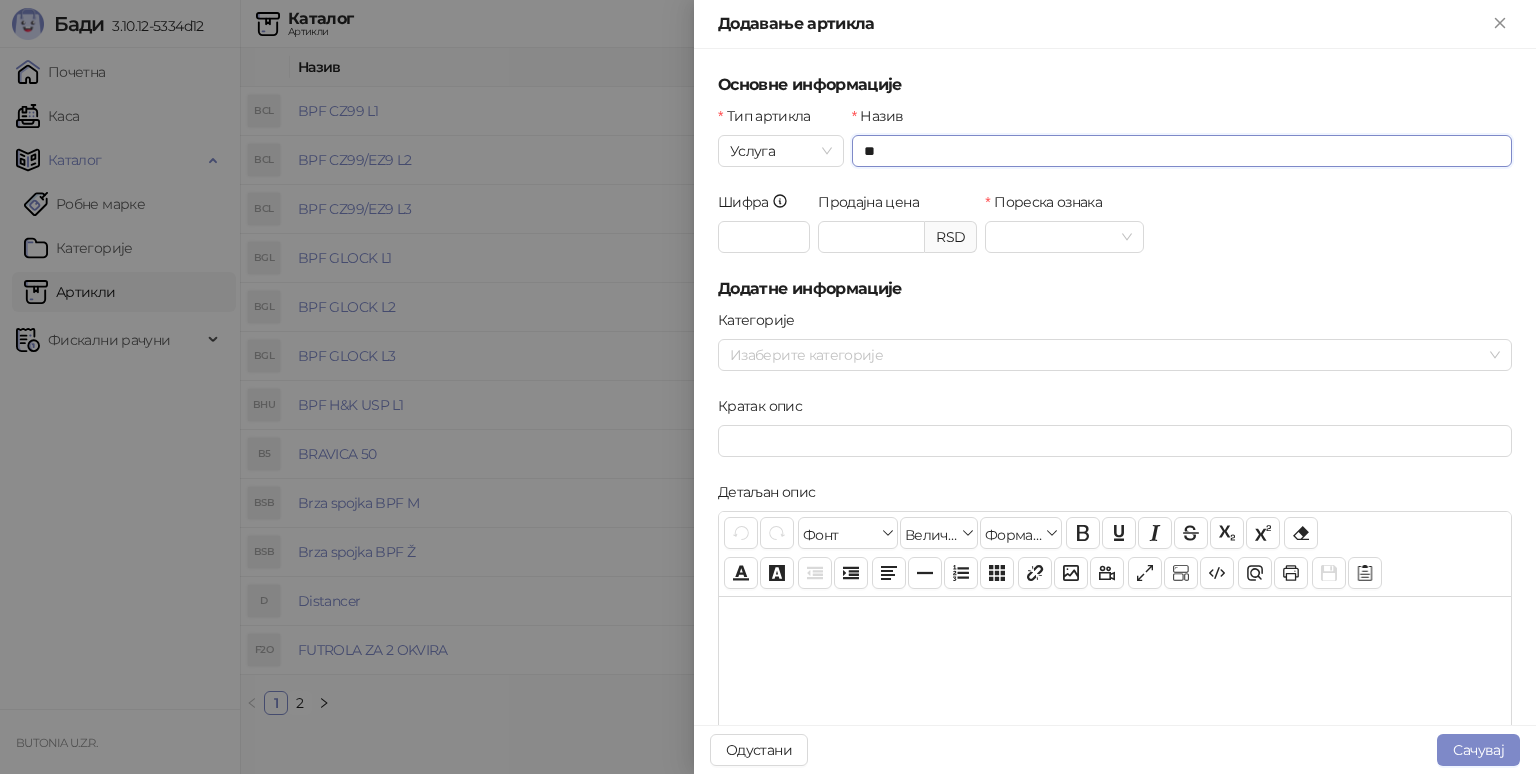type on "*" 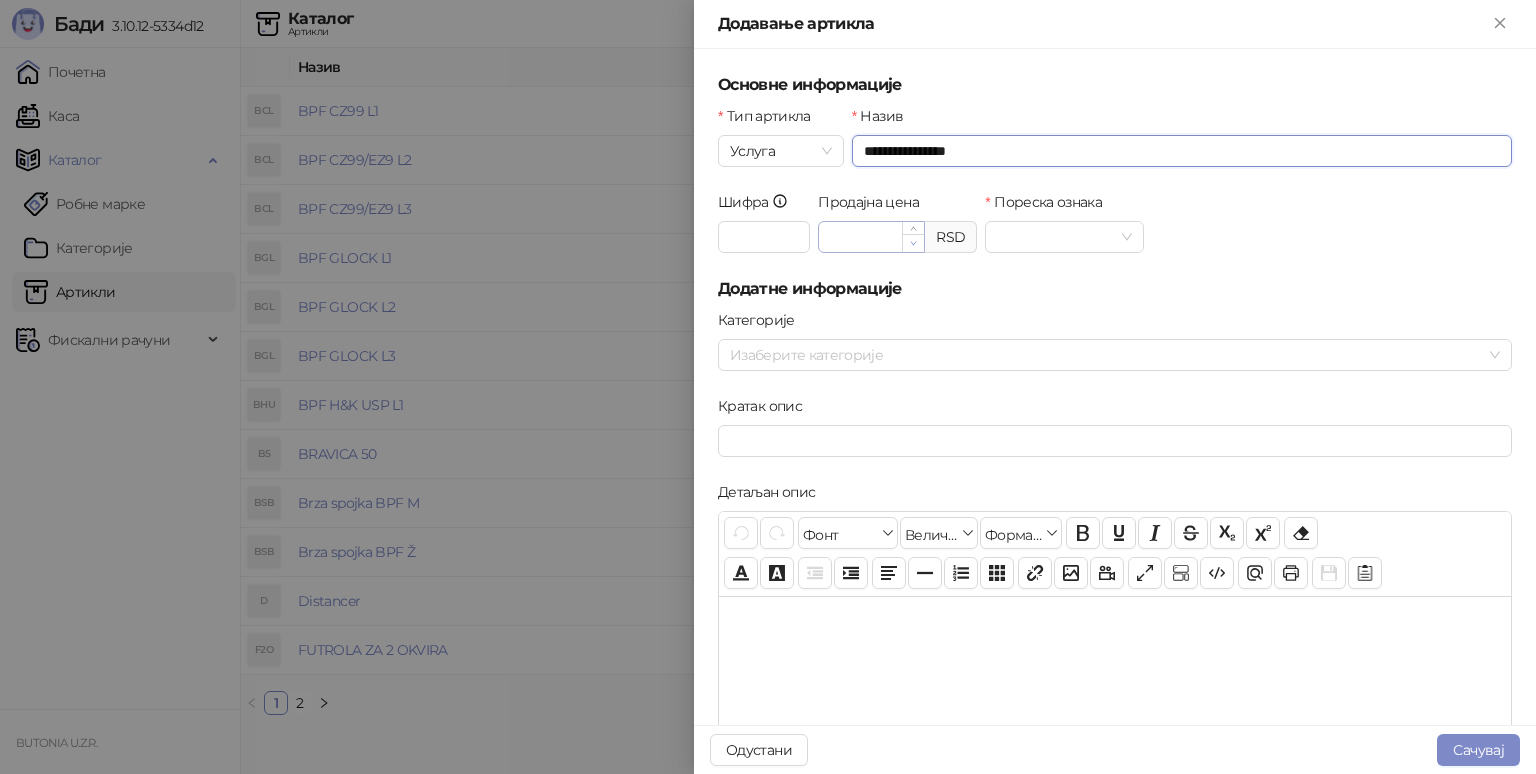 type on "**********" 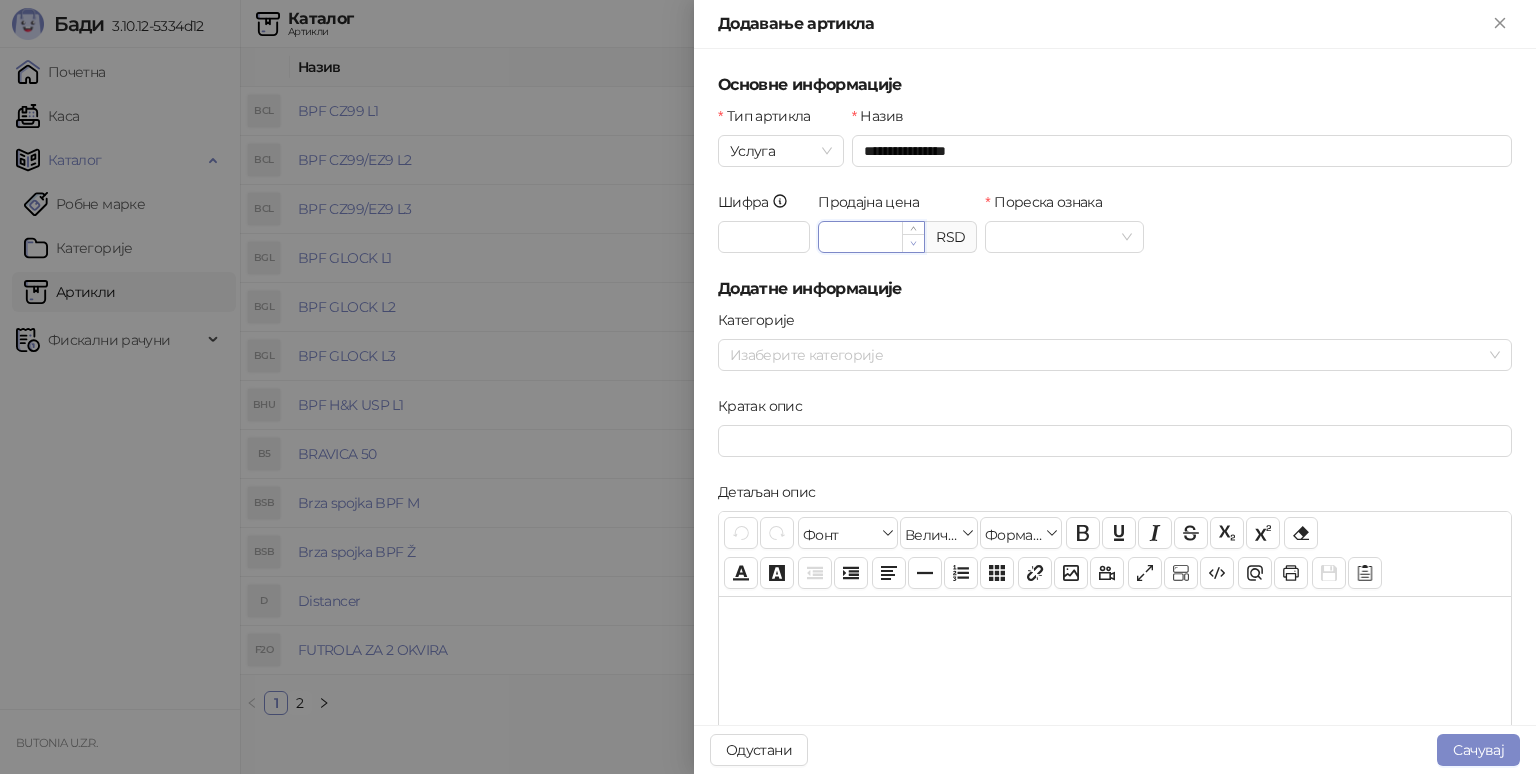click at bounding box center (913, 243) 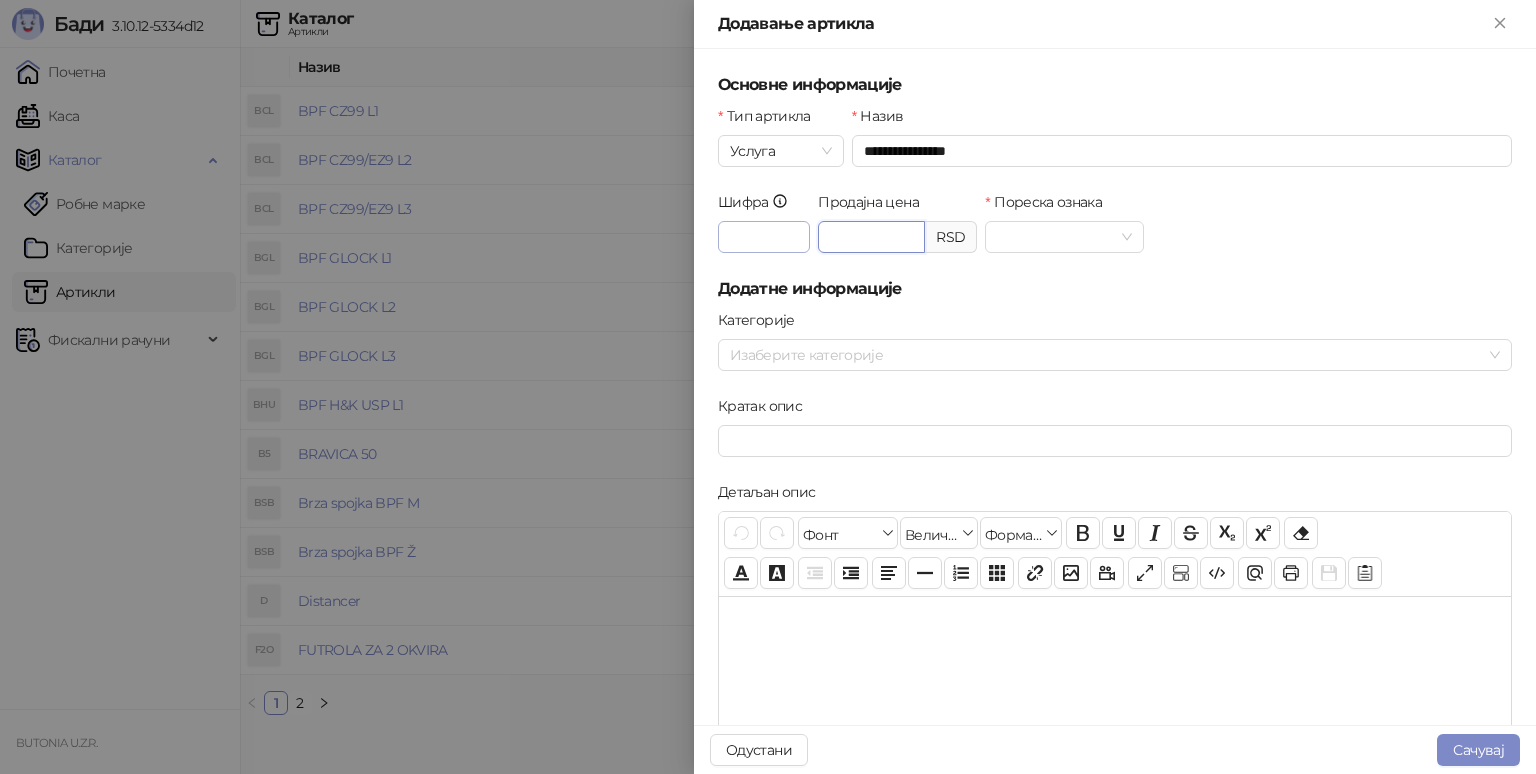 drag, startPoint x: 864, startPoint y: 235, endPoint x: 746, endPoint y: 229, distance: 118.15244 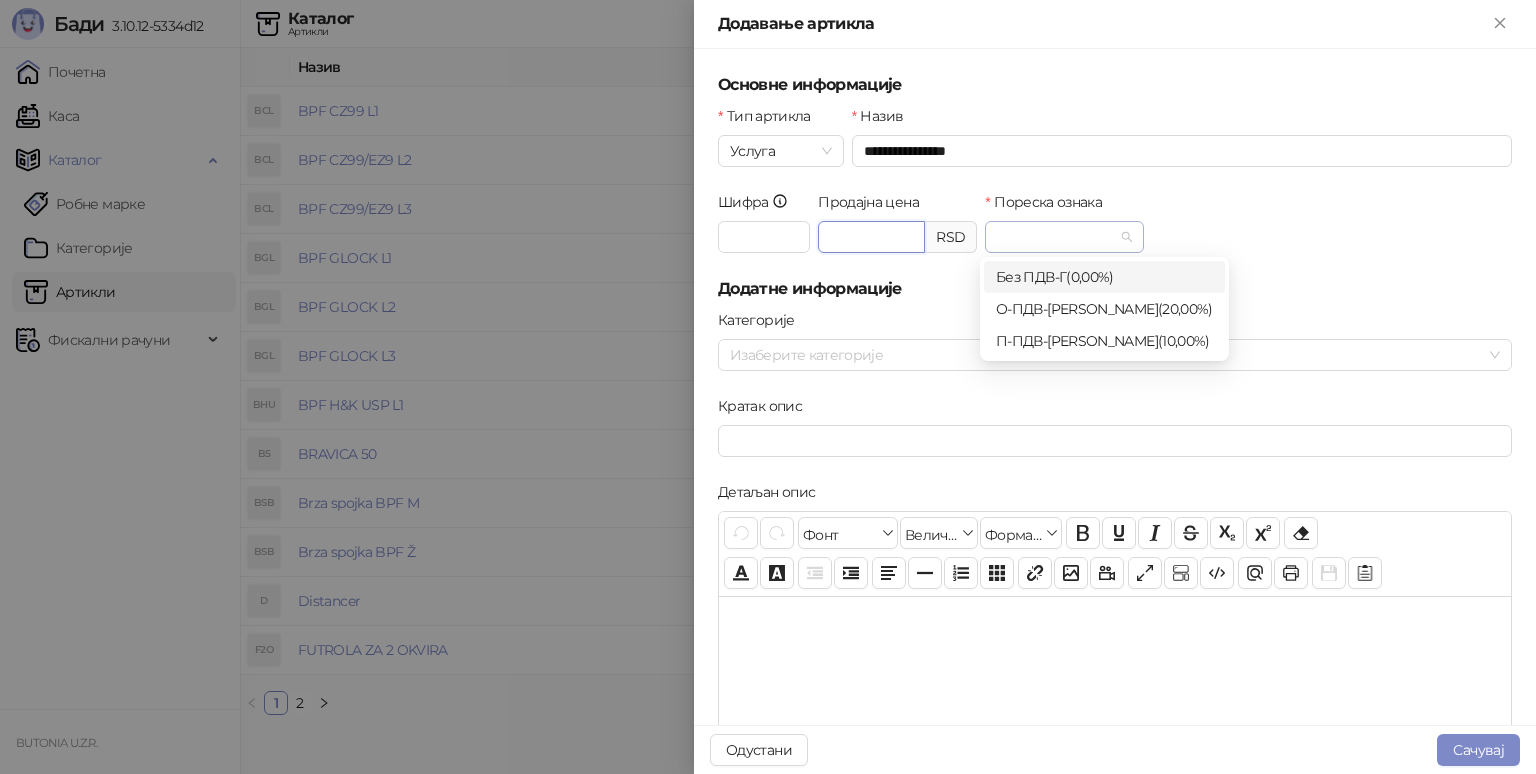 click at bounding box center [1064, 237] 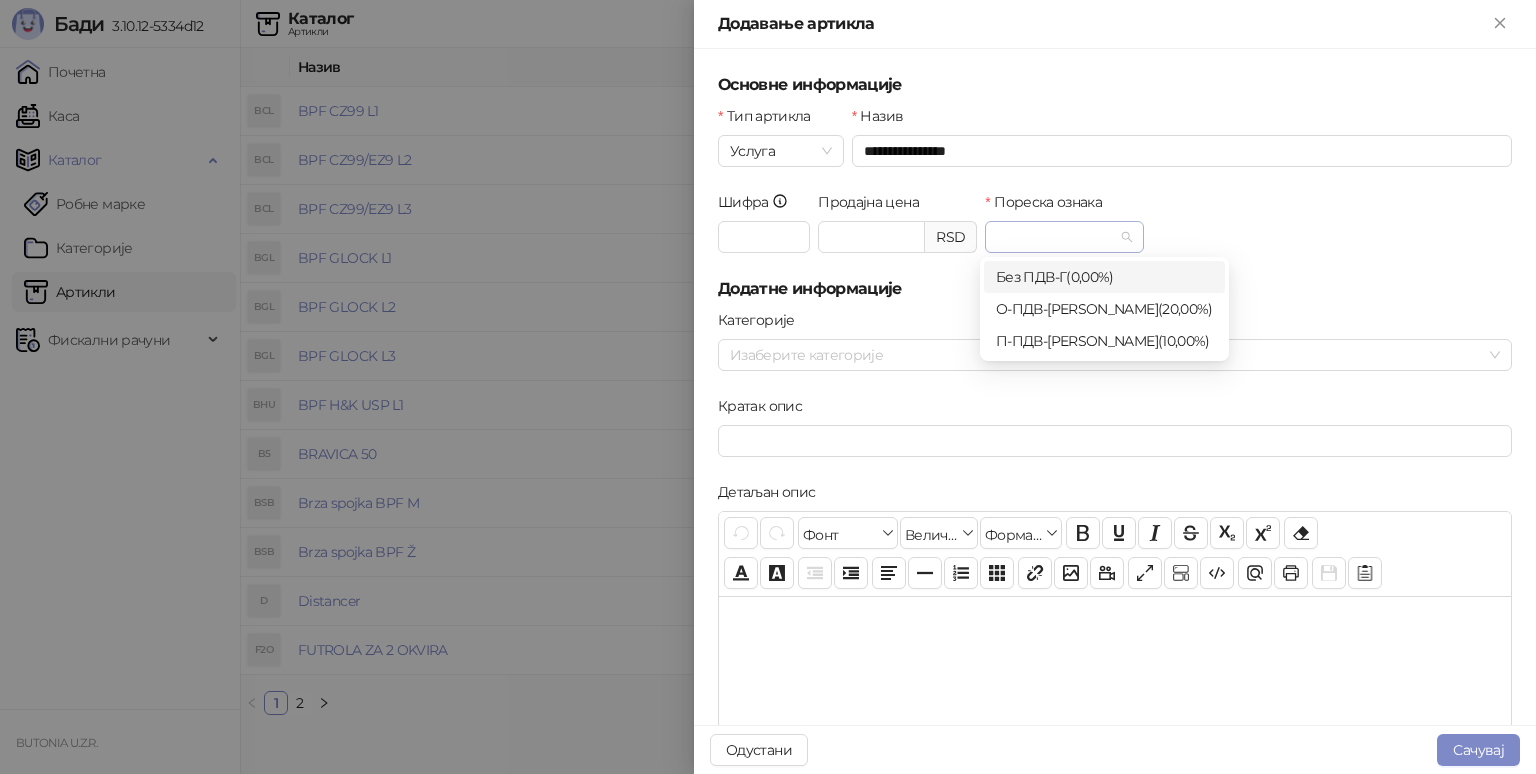 type on "******" 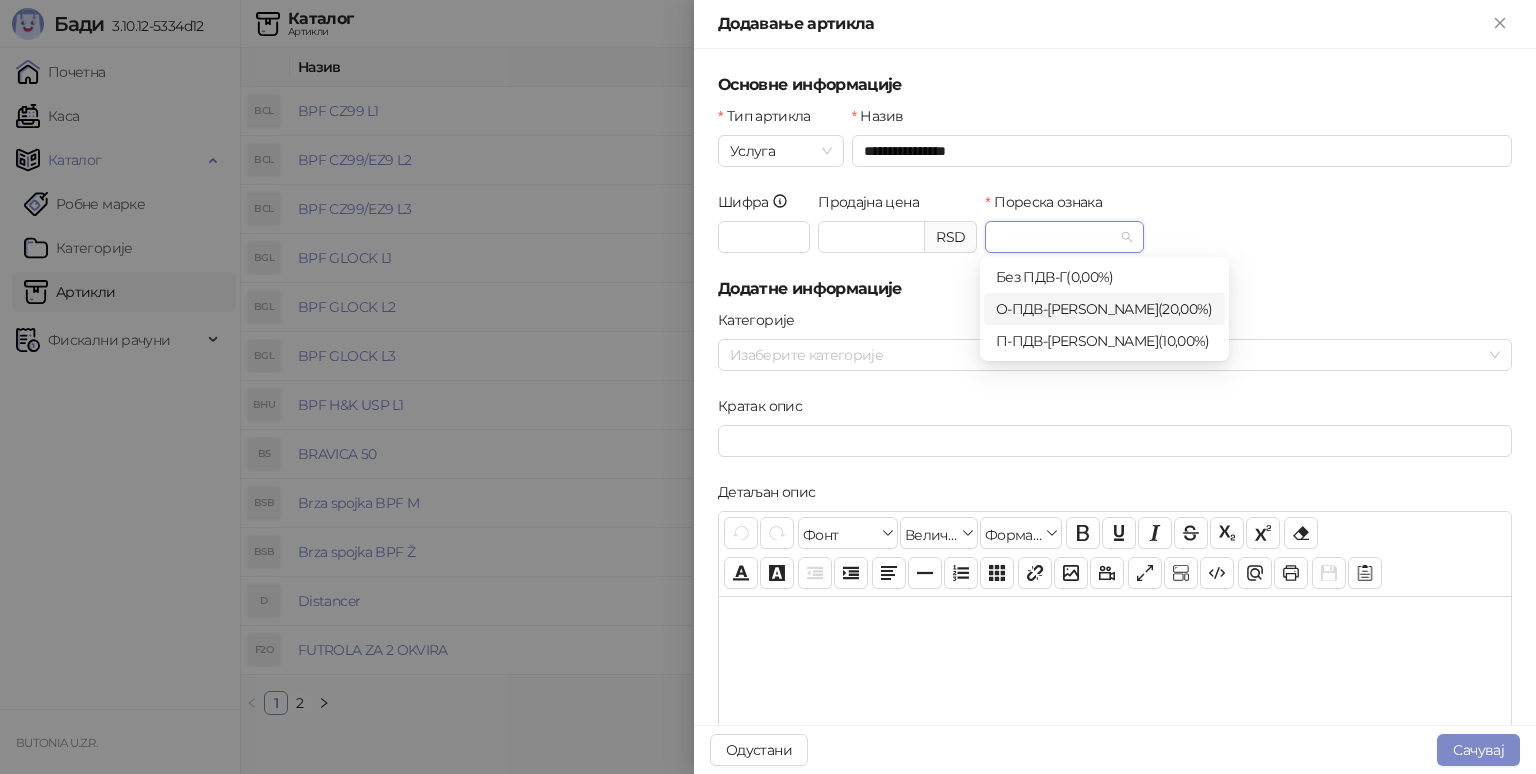 click on "О-ПДВ  -  Ђ  ( 20,00 %)" at bounding box center (1104, 309) 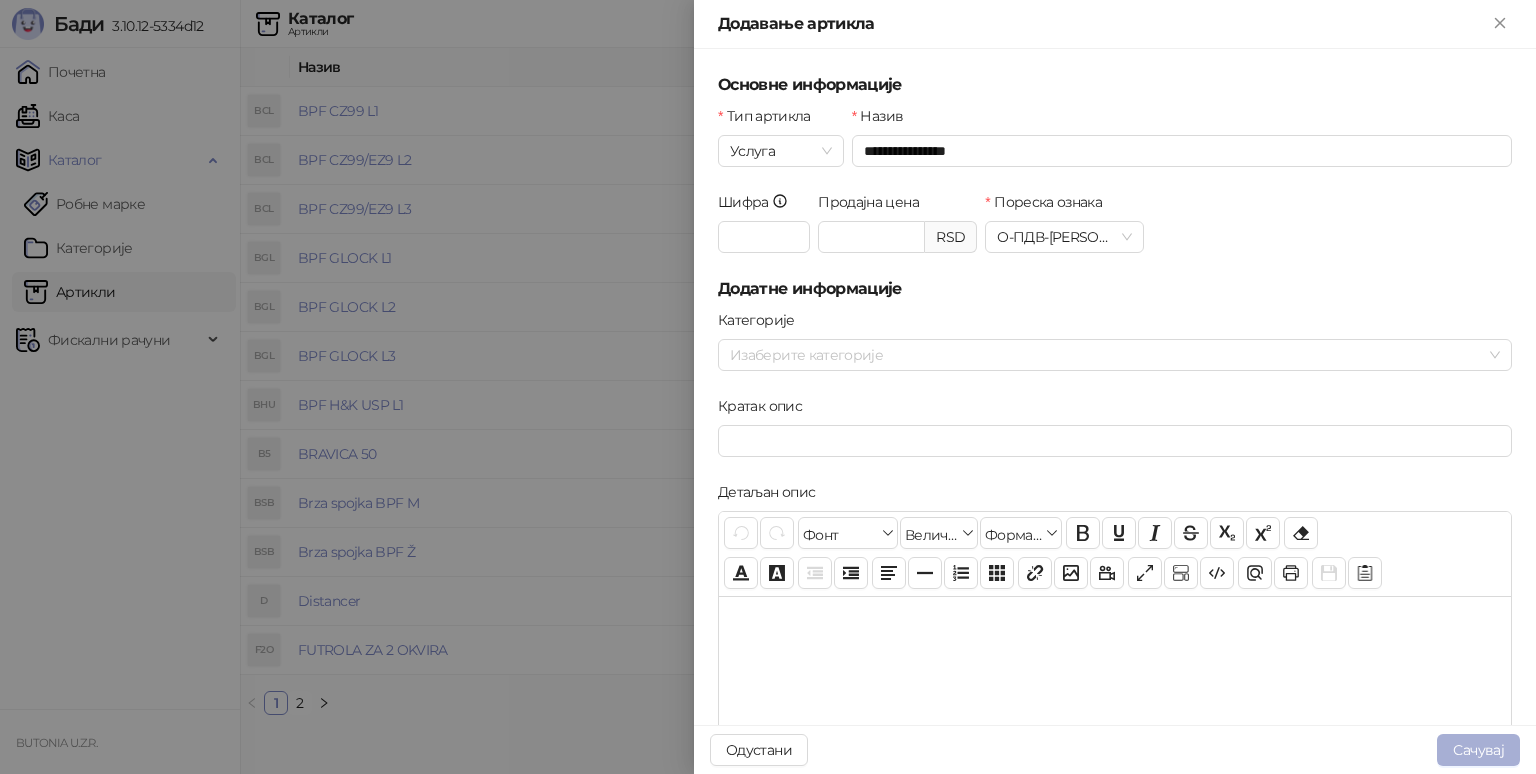 click on "Сачувај" at bounding box center [1478, 750] 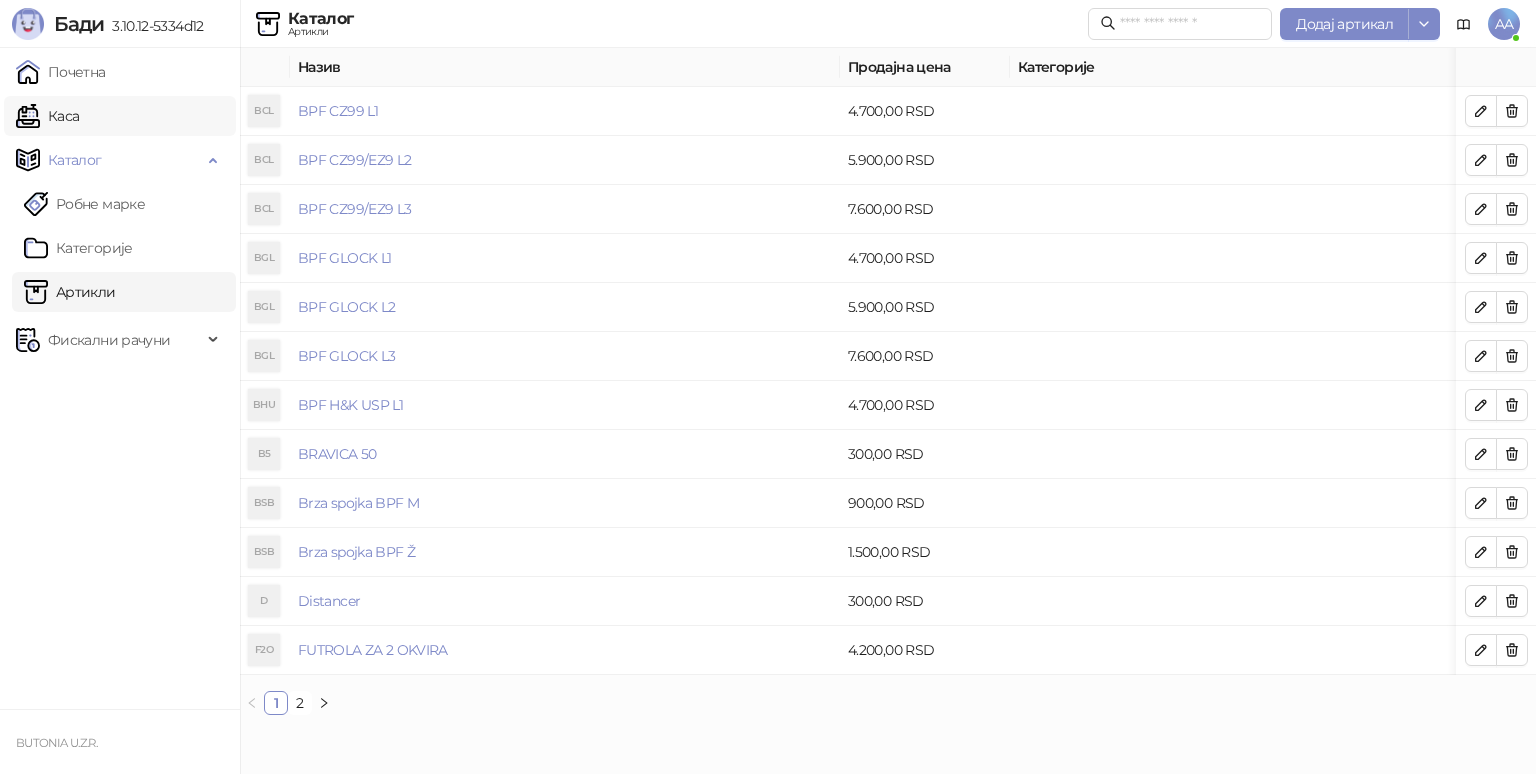 click on "Каса" at bounding box center (47, 116) 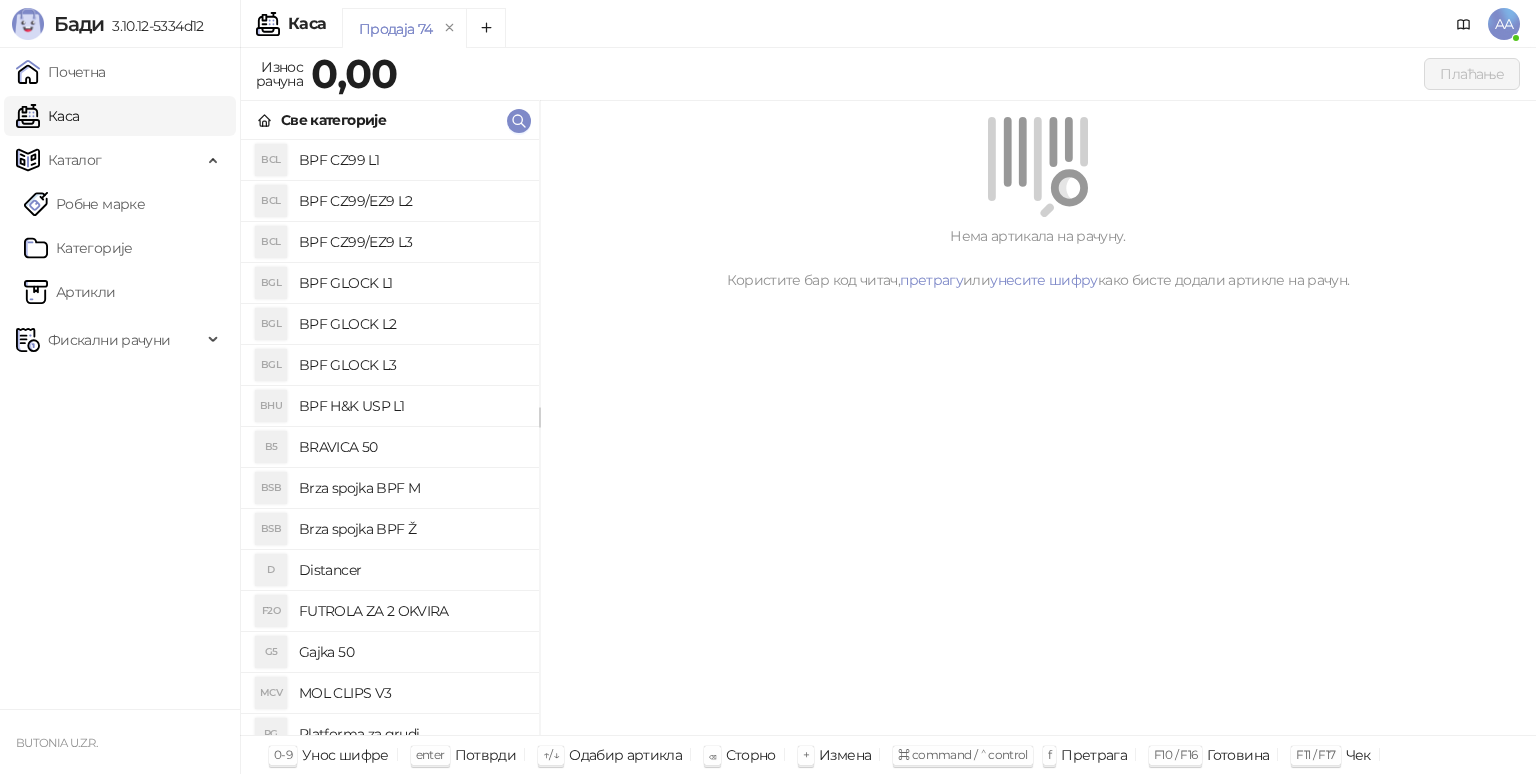 click on "BPF CZ99/EZ9 L3" at bounding box center [411, 242] 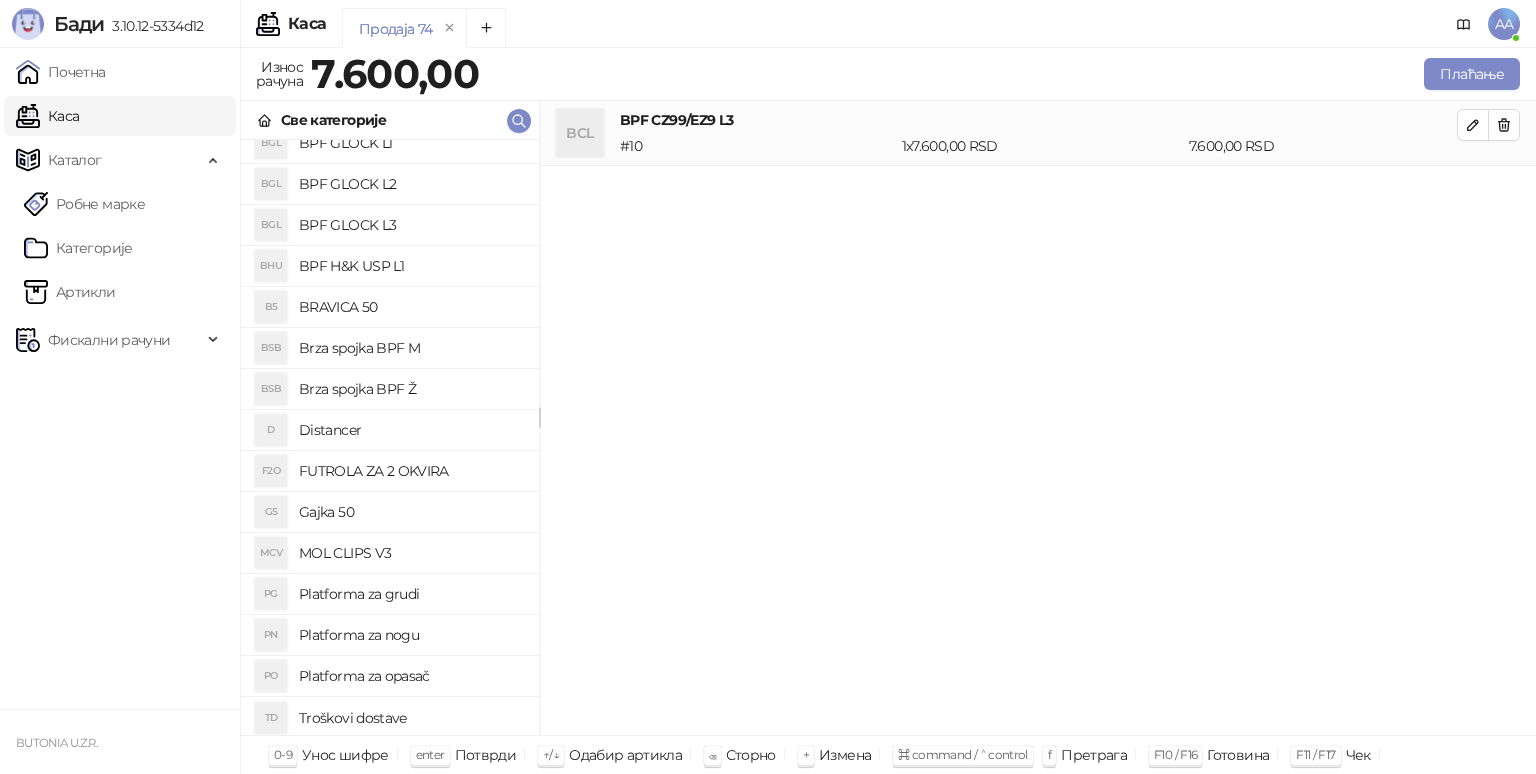 scroll, scrollTop: 143, scrollLeft: 0, axis: vertical 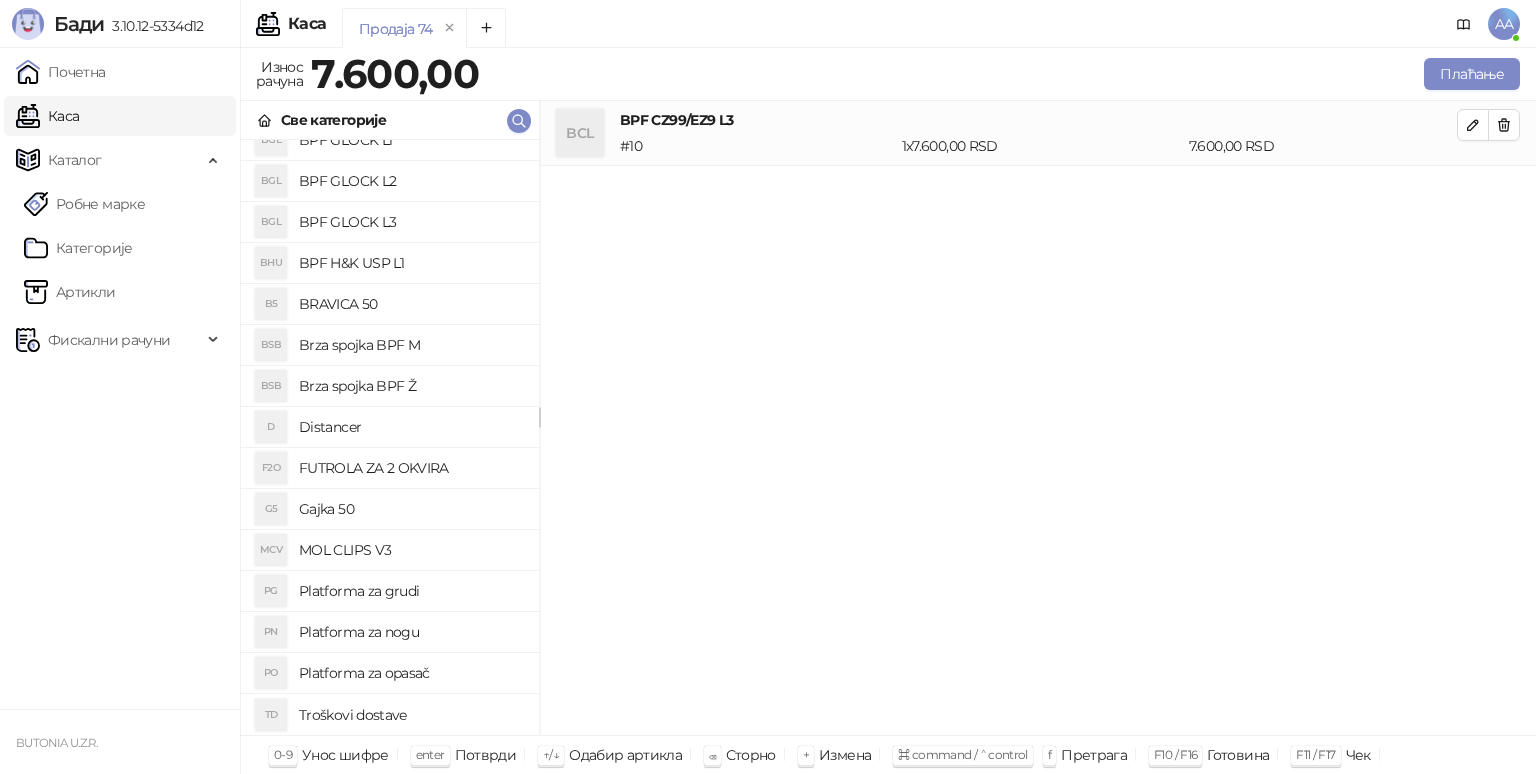click on "Platforma za opasač" at bounding box center (411, 673) 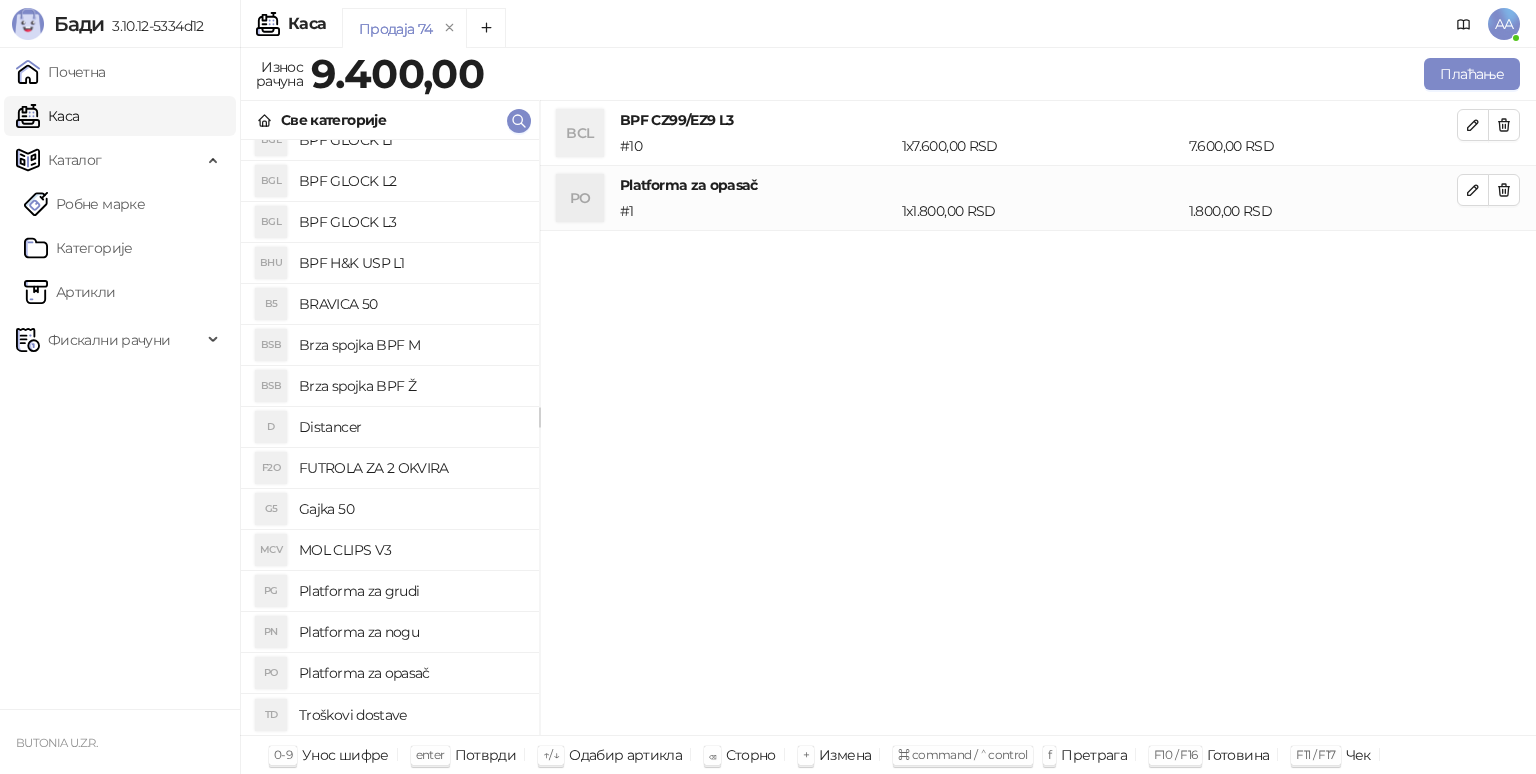 click on "Platforma za nogu" at bounding box center (411, 632) 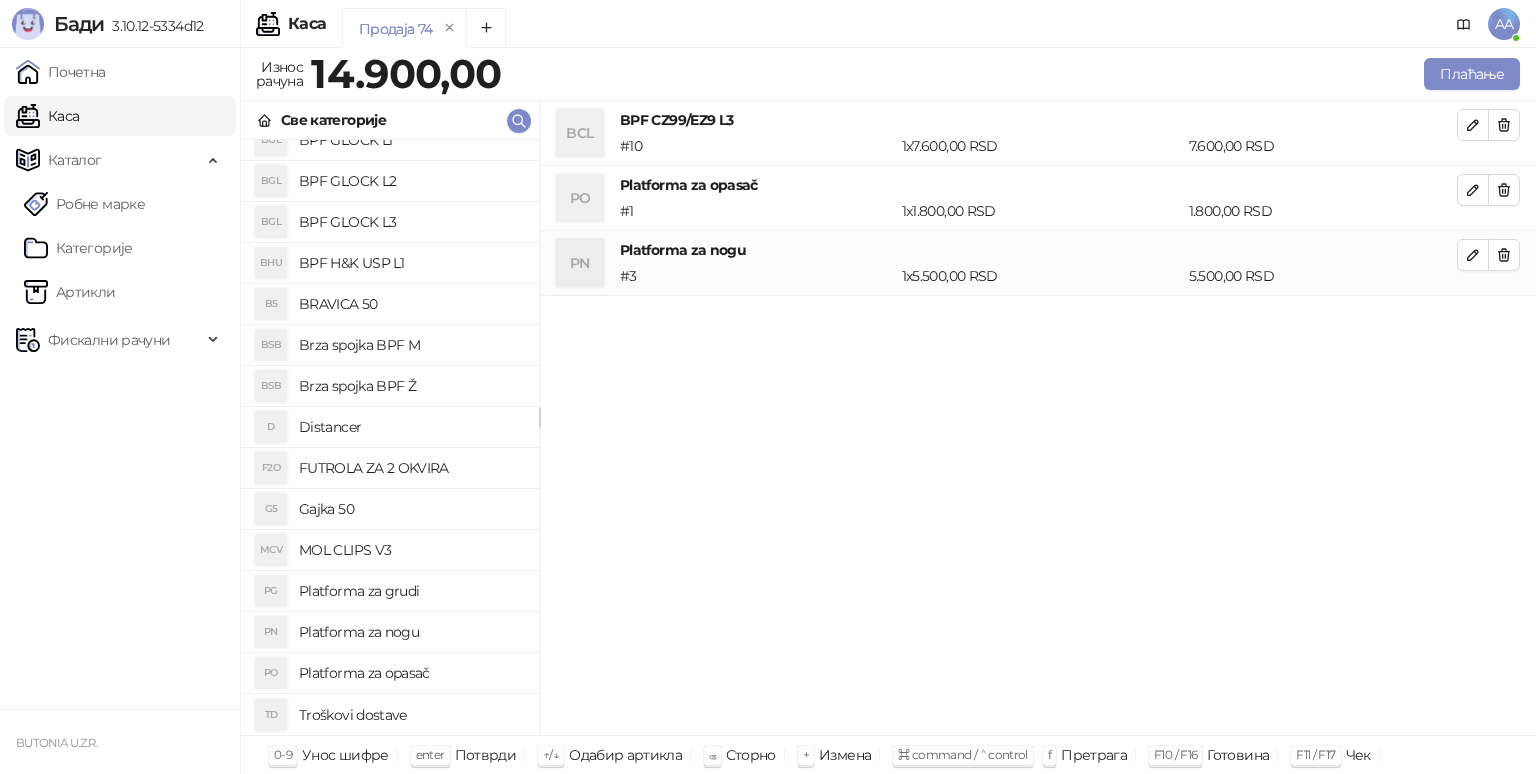 click on "Troškovi dostave" at bounding box center [411, 715] 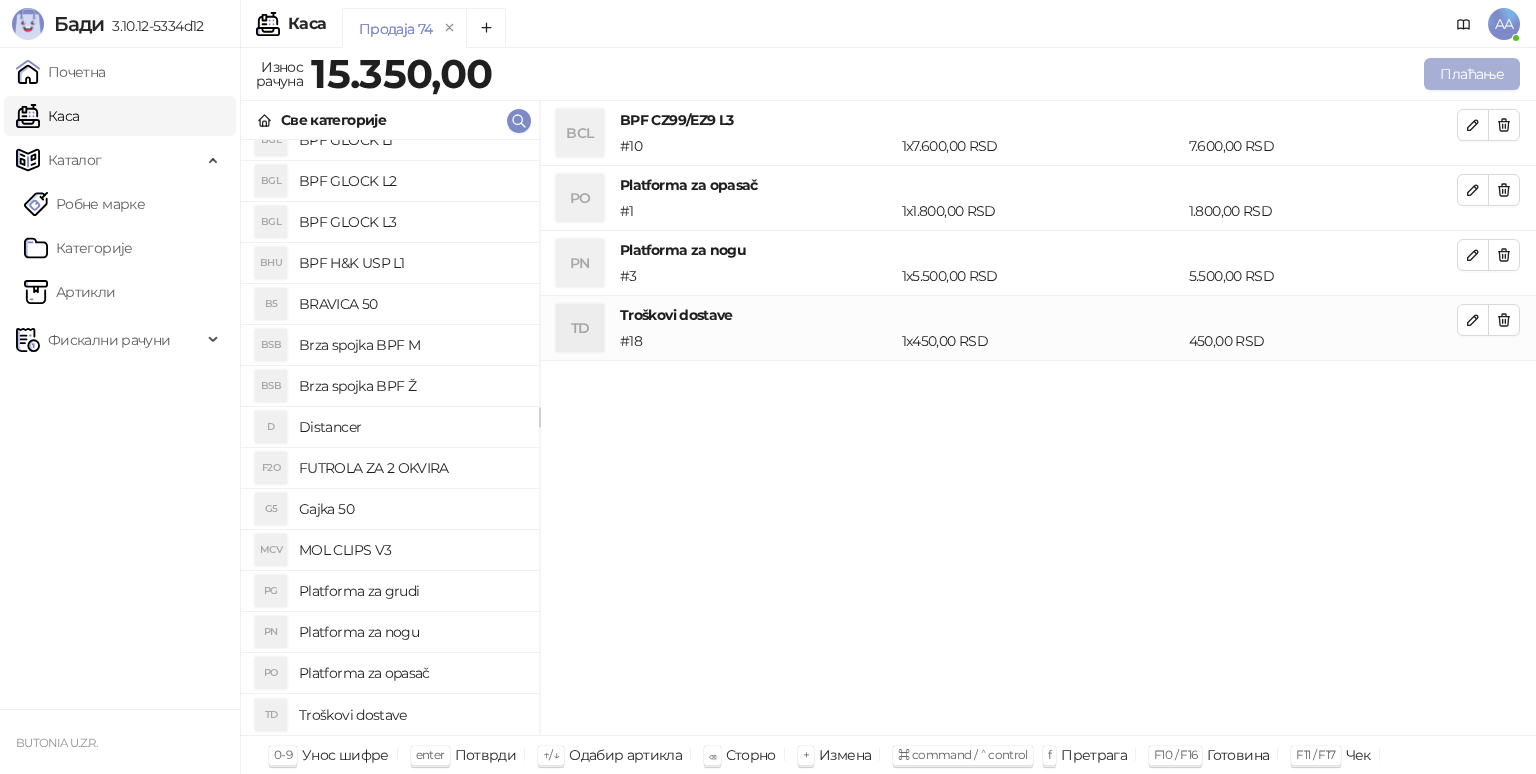 click on "Плаћање" at bounding box center [1472, 74] 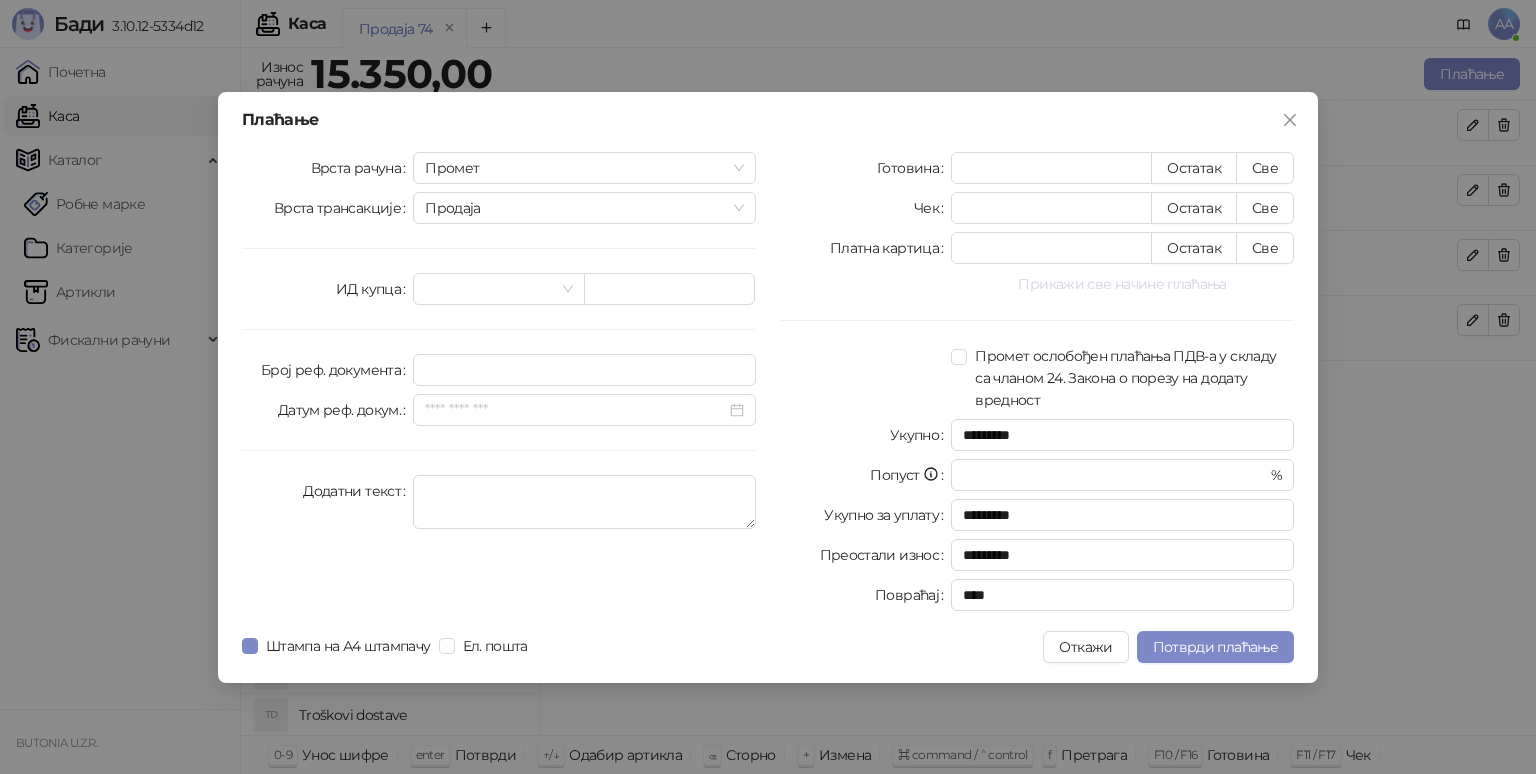 click on "Прикажи све начине плаћања" at bounding box center (1122, 284) 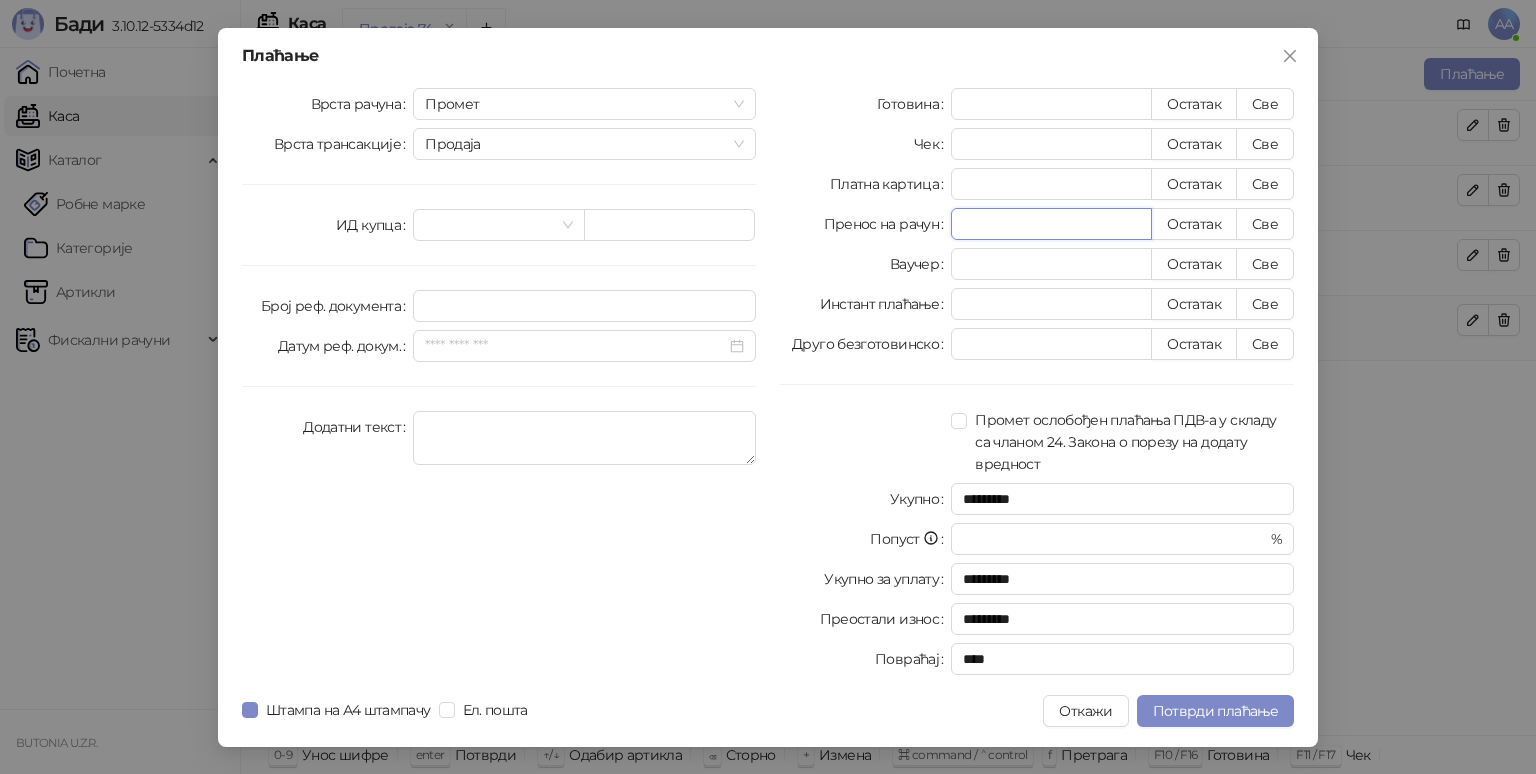 click on "*" at bounding box center [1051, 224] 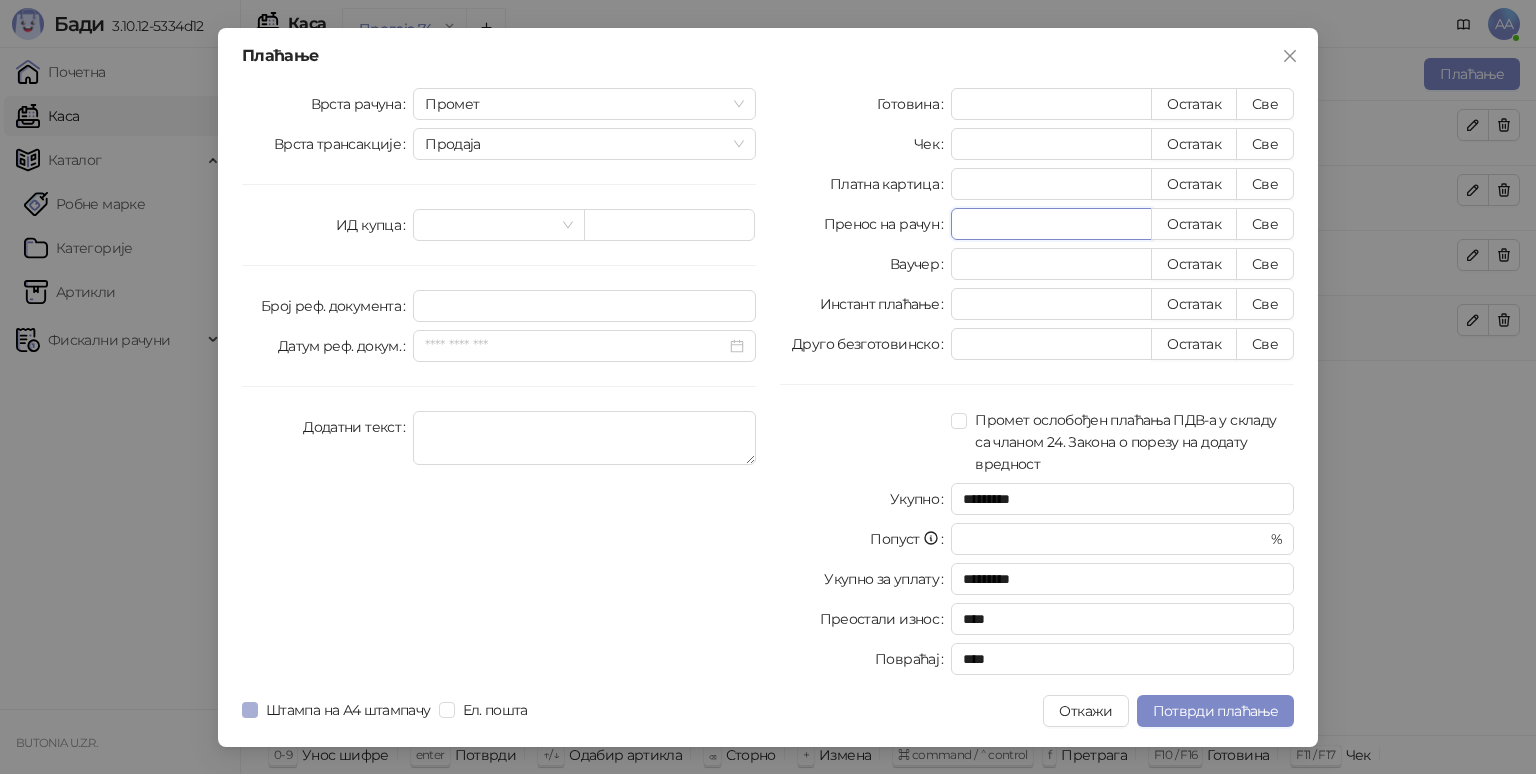 type on "*****" 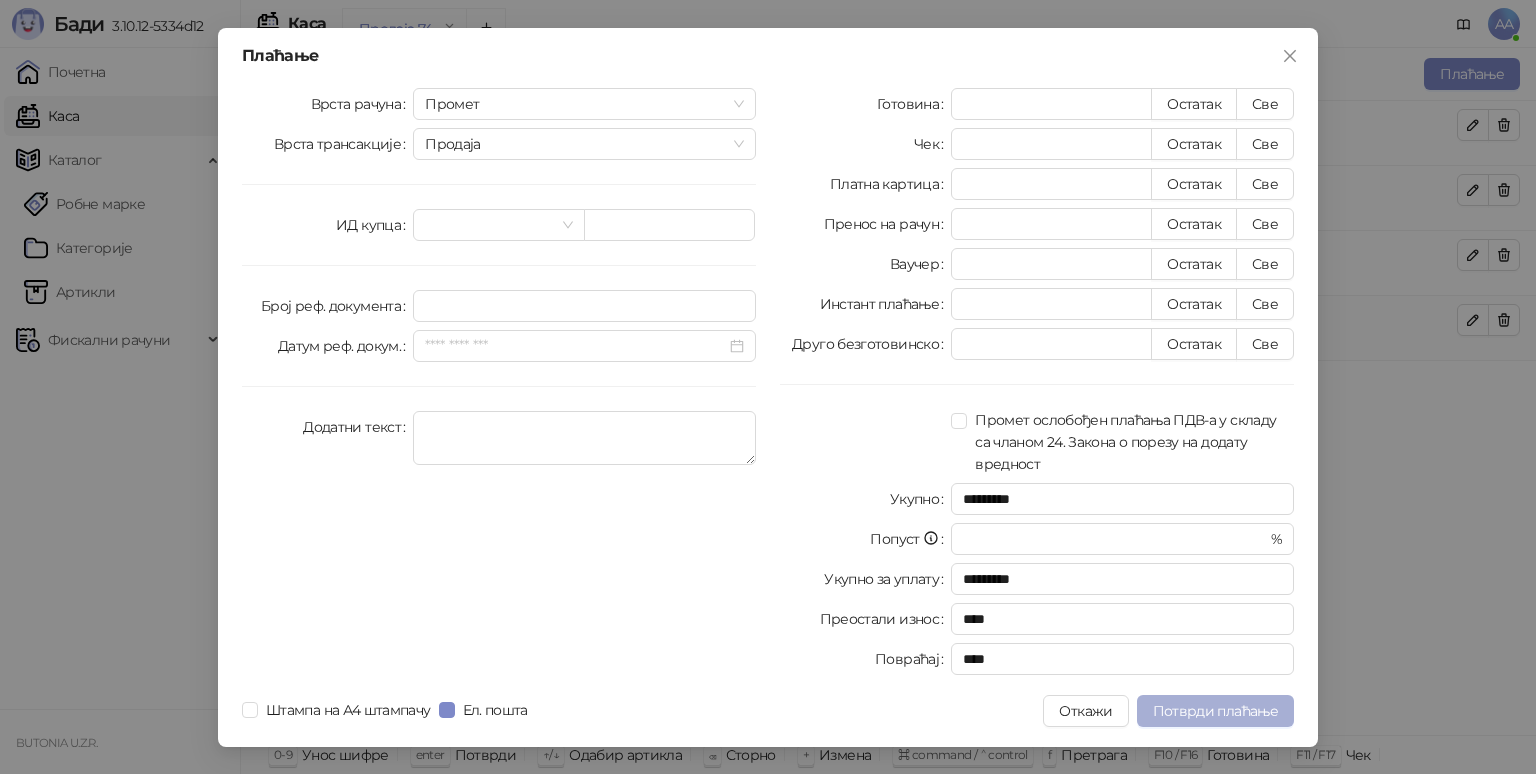 click on "Потврди плаћање" at bounding box center (1215, 711) 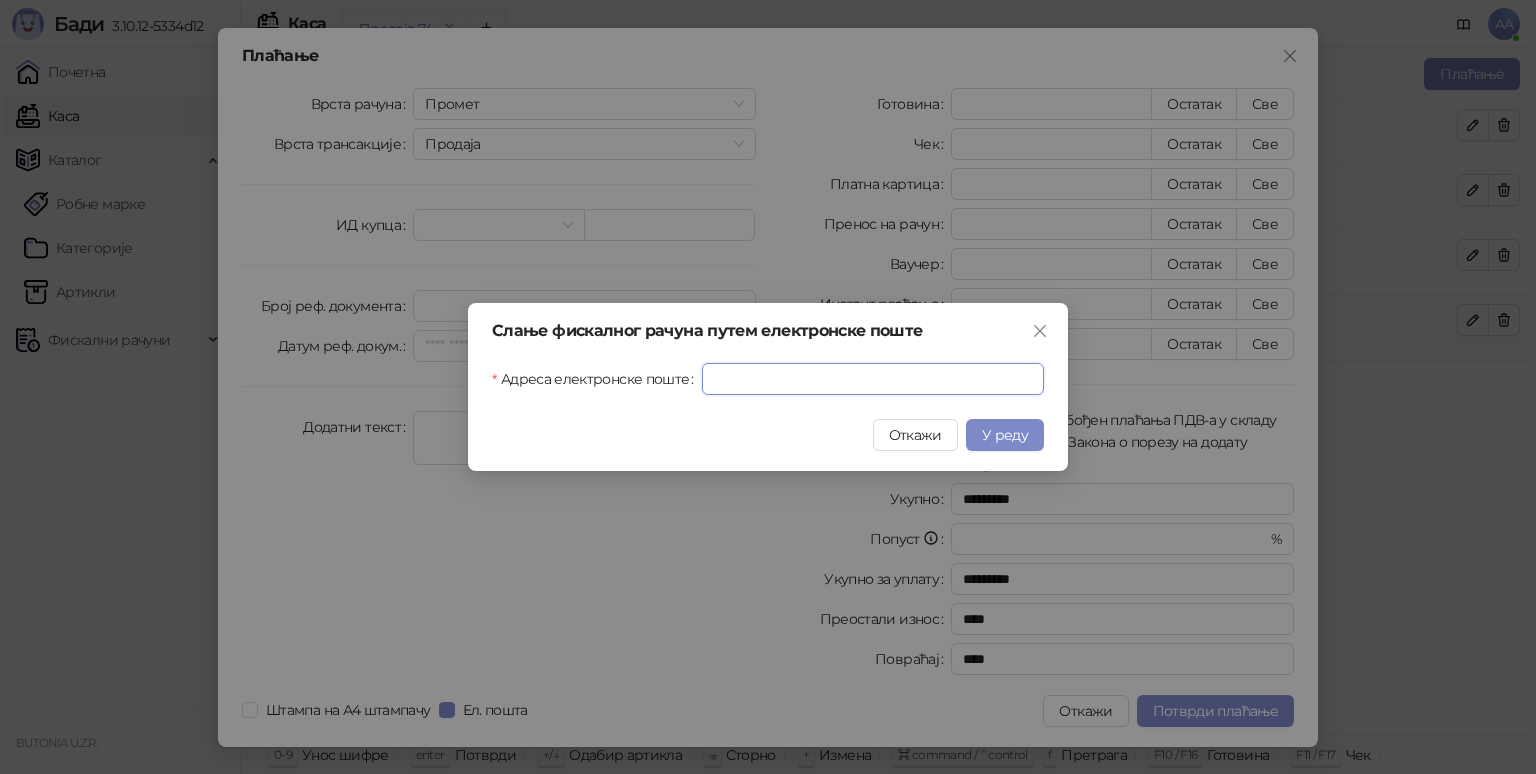 click on "Адреса електронске поште" at bounding box center (873, 379) 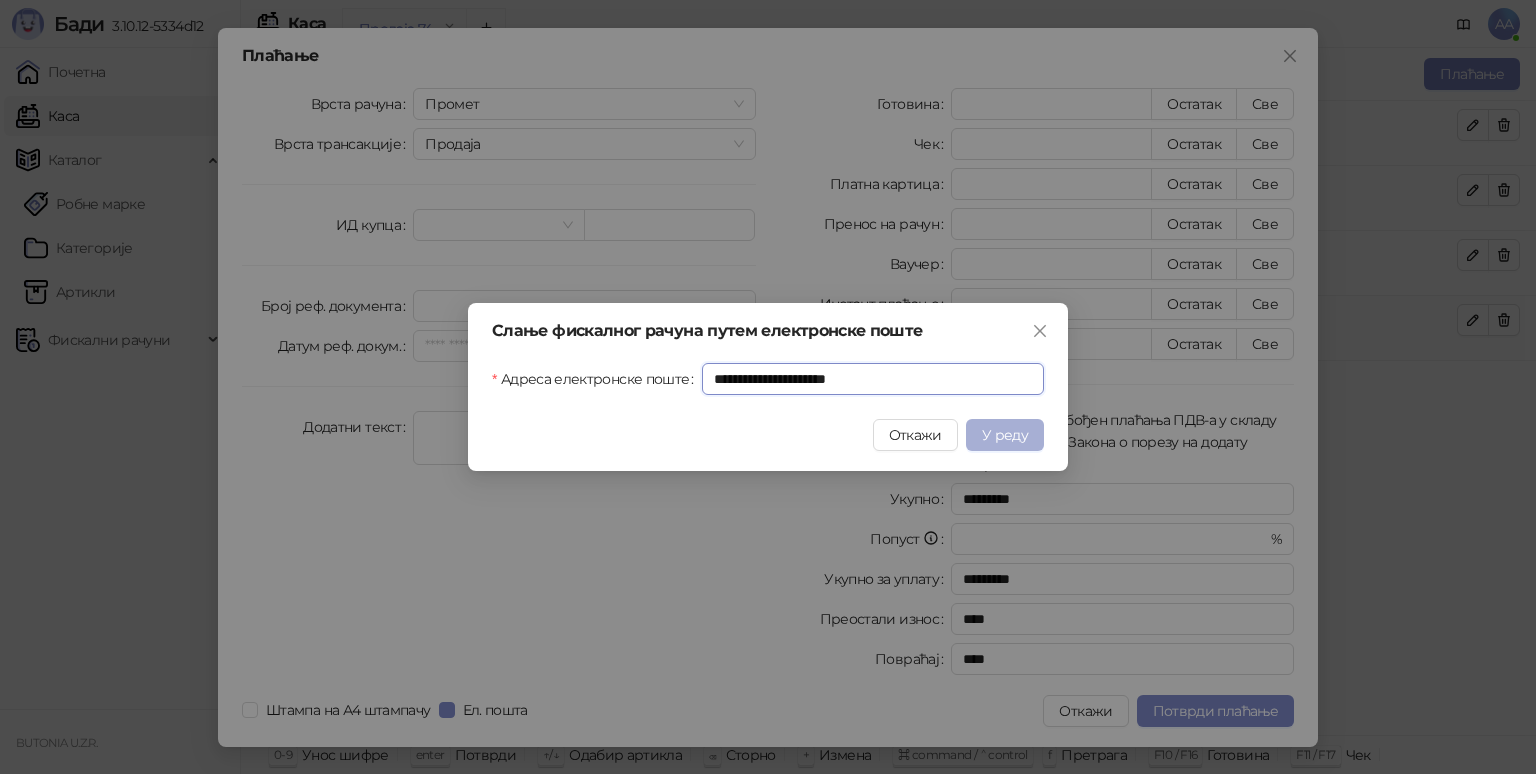 type on "**********" 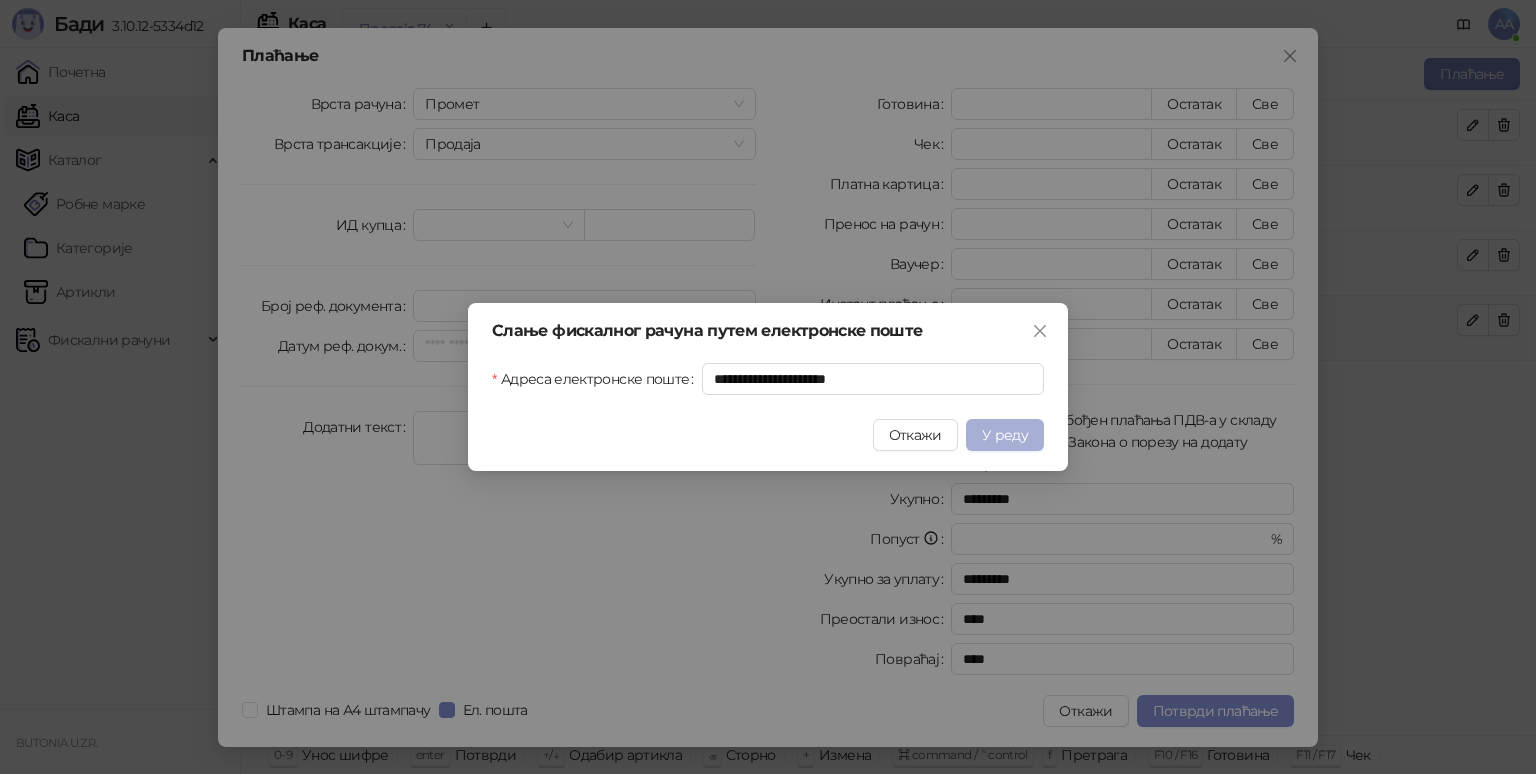 click on "У реду" at bounding box center (1005, 435) 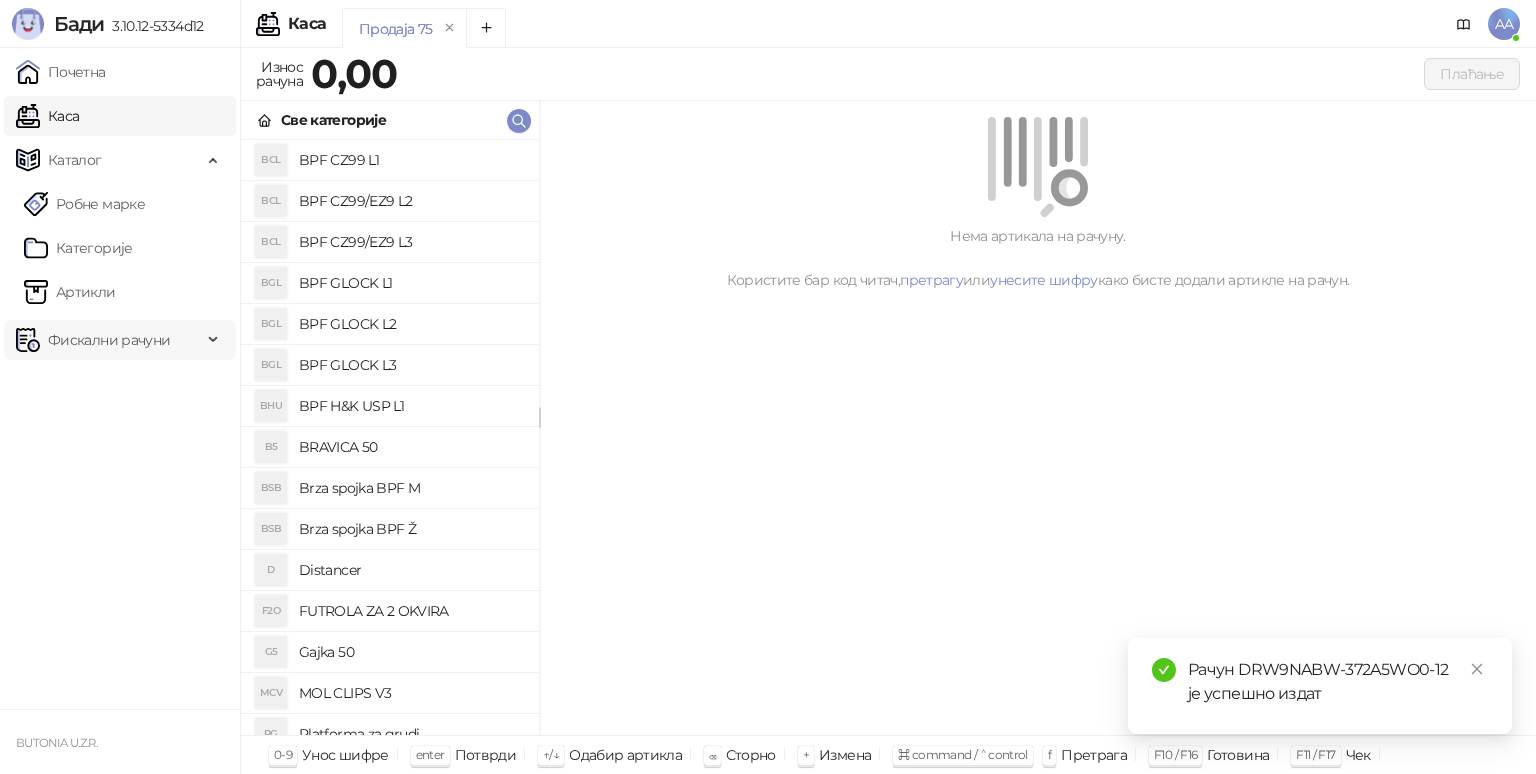 click on "Фискални рачуни" at bounding box center (109, 340) 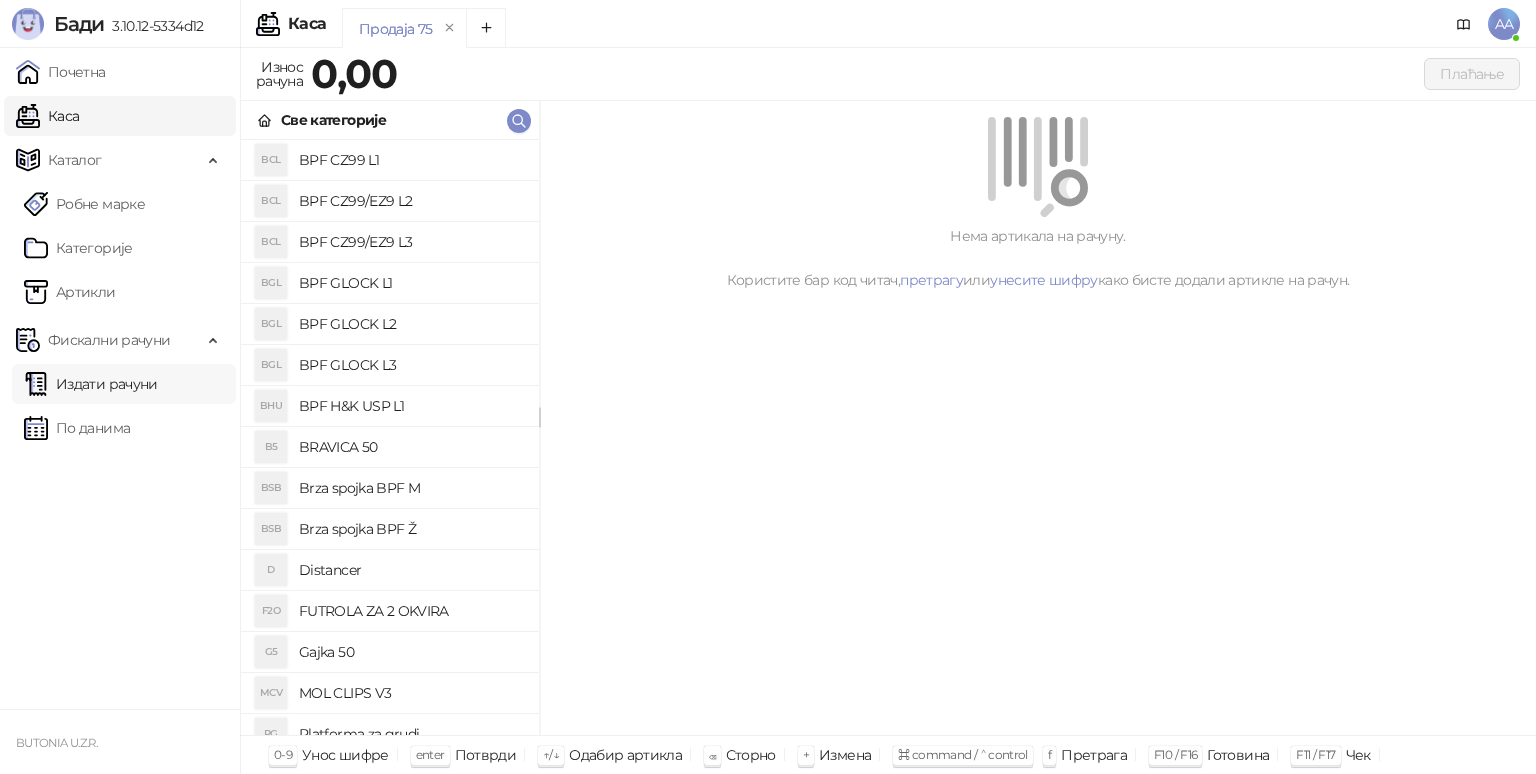 click on "Издати рачуни" at bounding box center [91, 384] 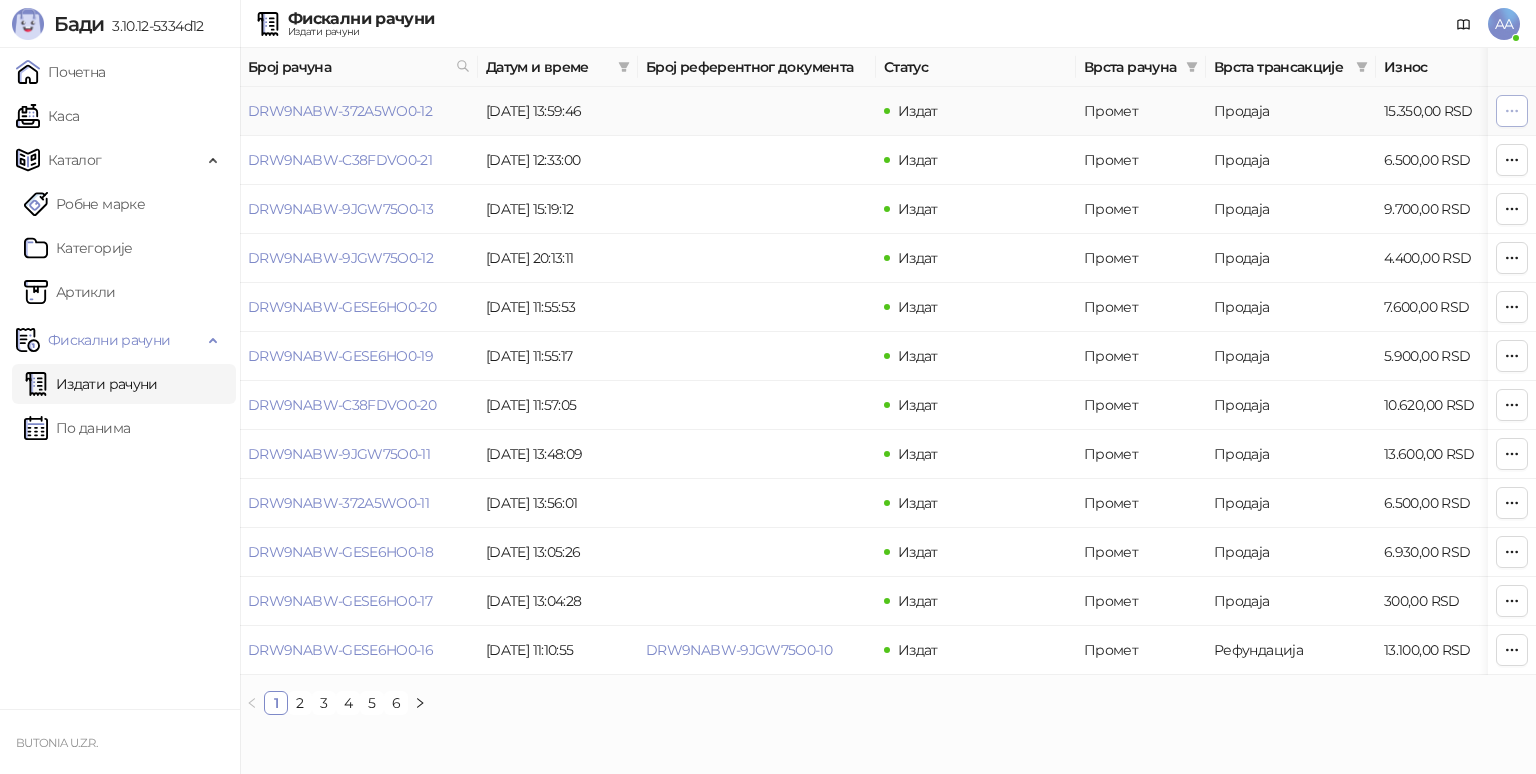 click 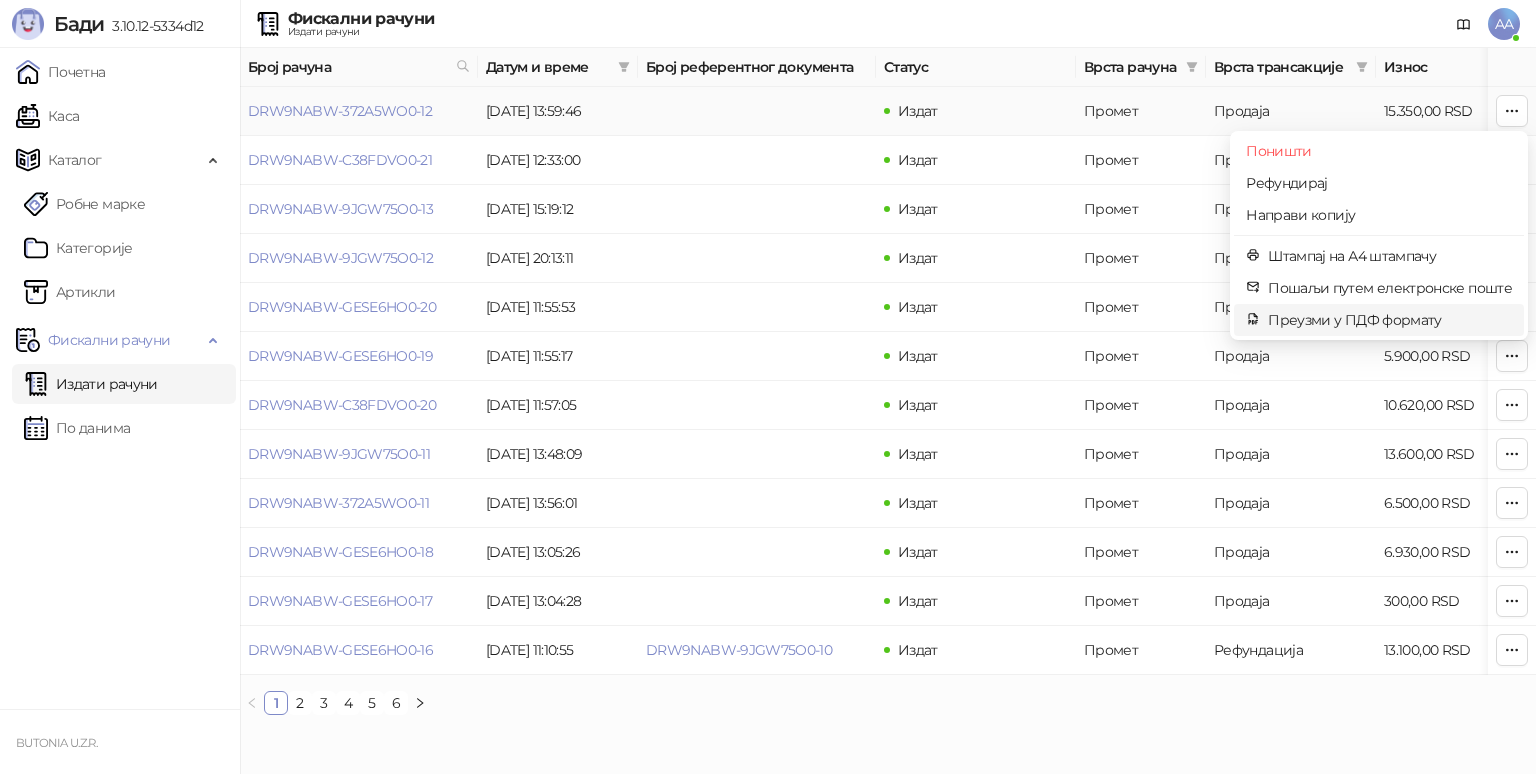 click on "Преузми у ПДФ формату" at bounding box center [1390, 320] 